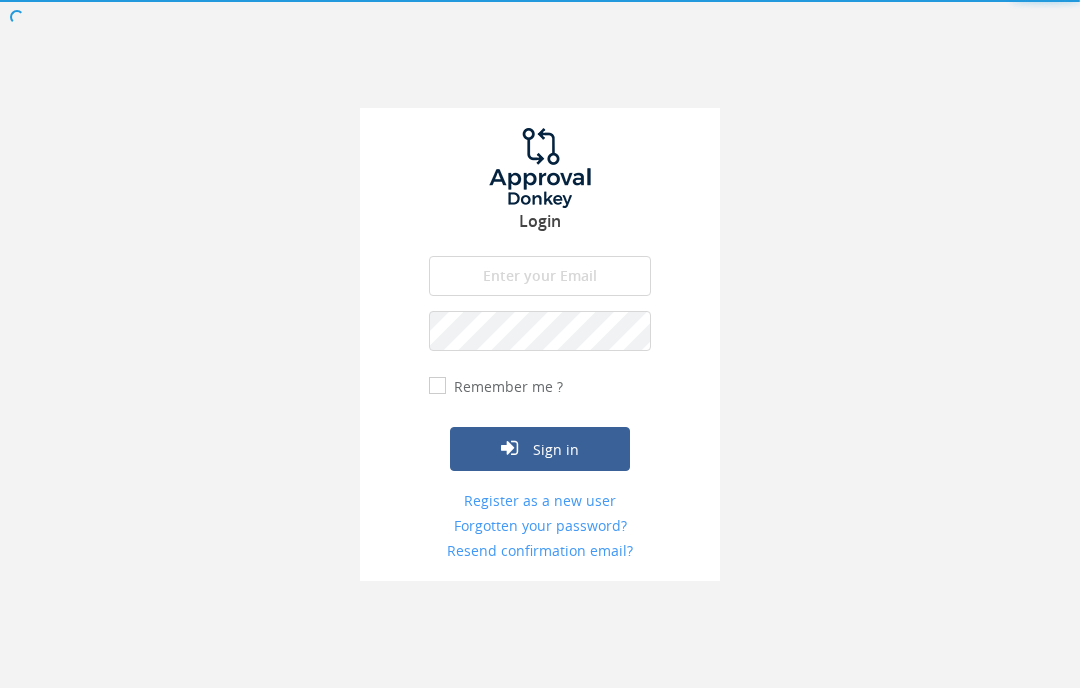 scroll, scrollTop: 0, scrollLeft: 0, axis: both 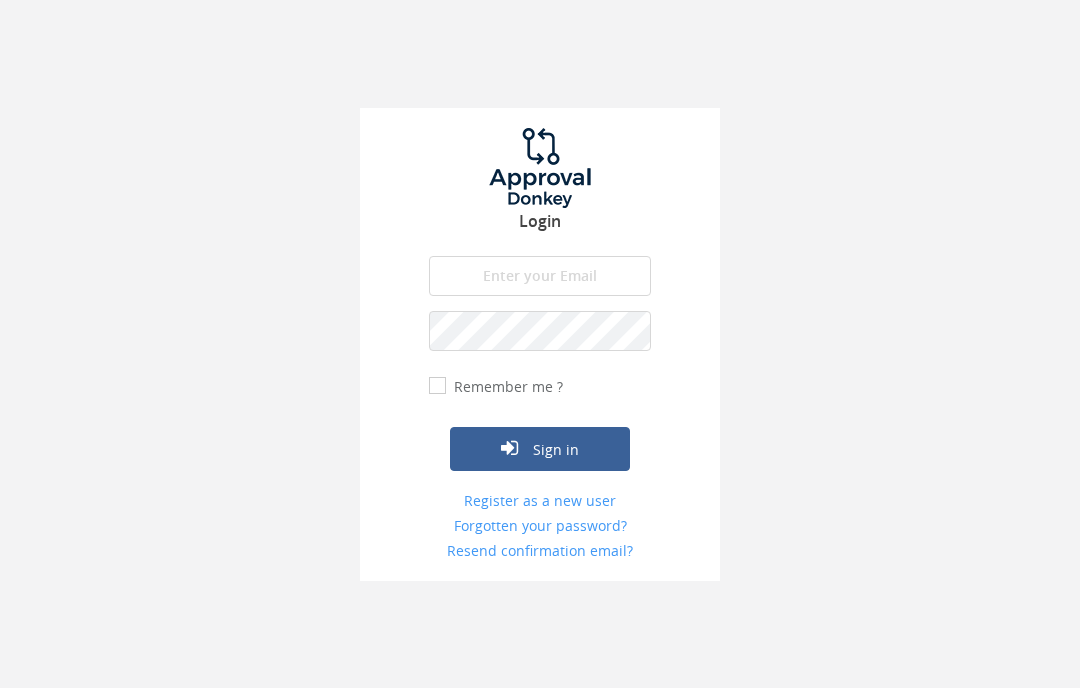 click at bounding box center (540, 276) 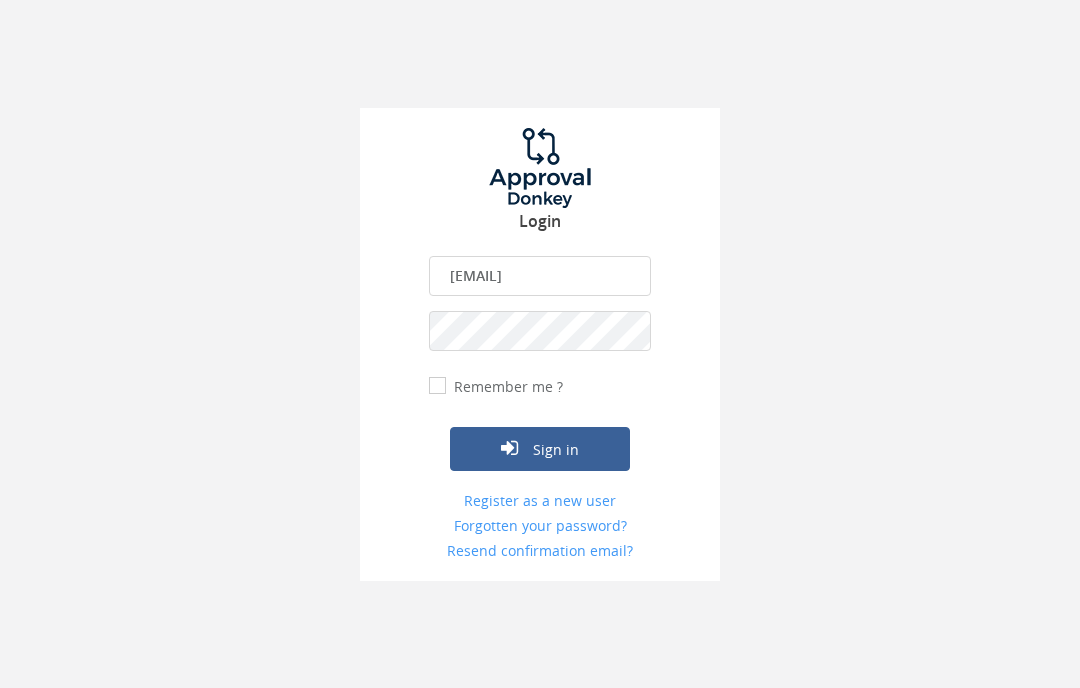 click on "Remember me ?" at bounding box center (506, 387) 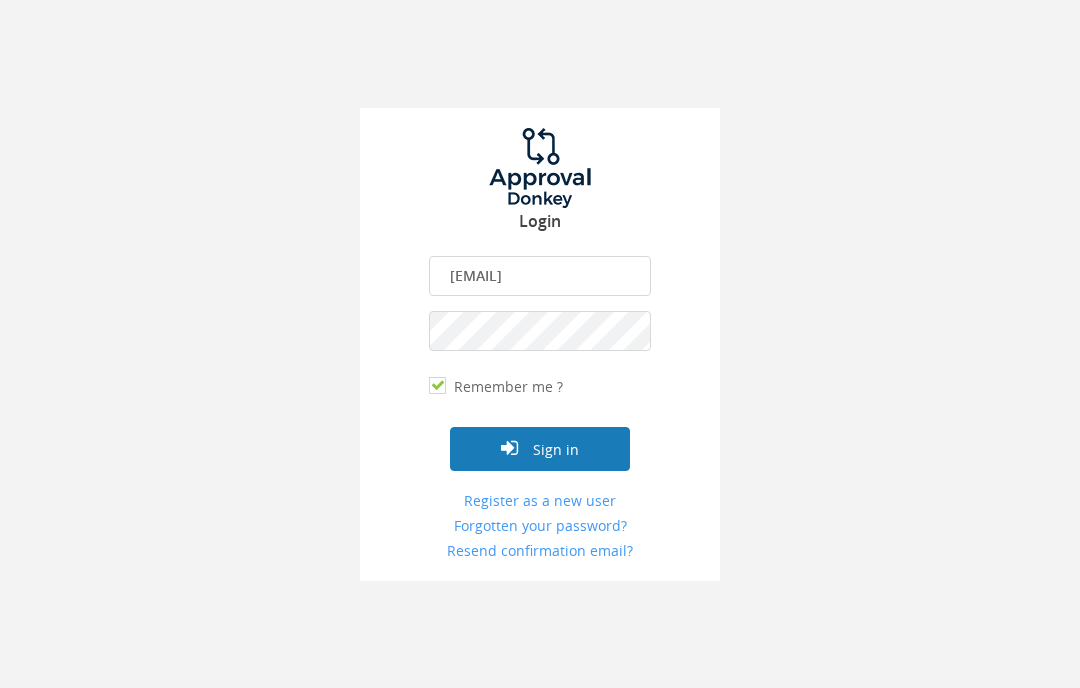 click on "Sign in" at bounding box center (540, 449) 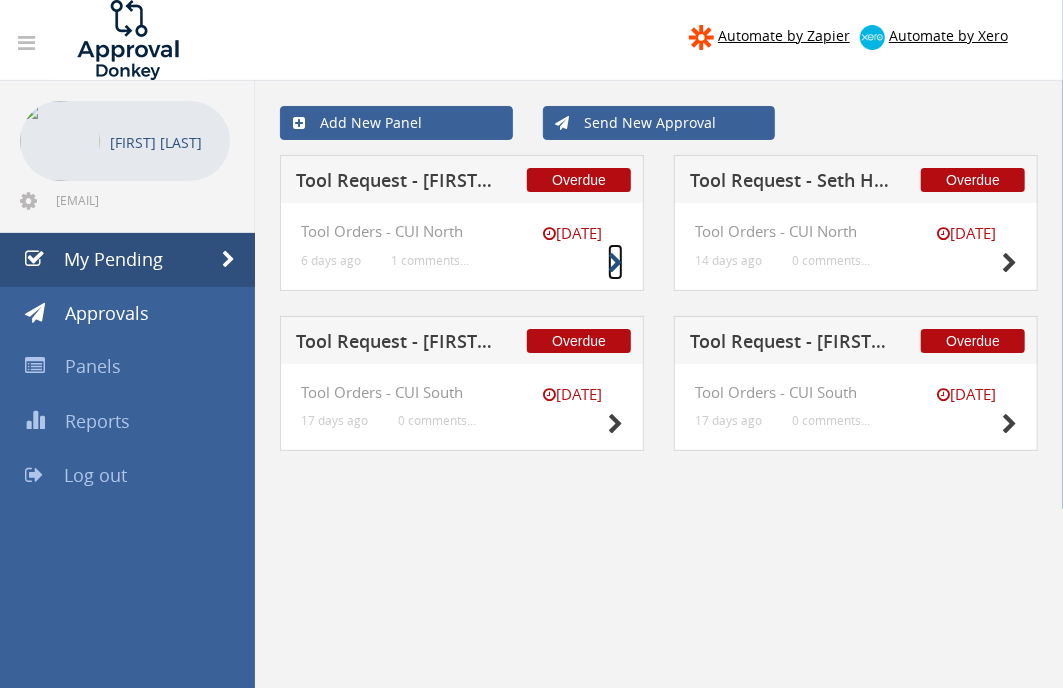 click at bounding box center [615, 263] 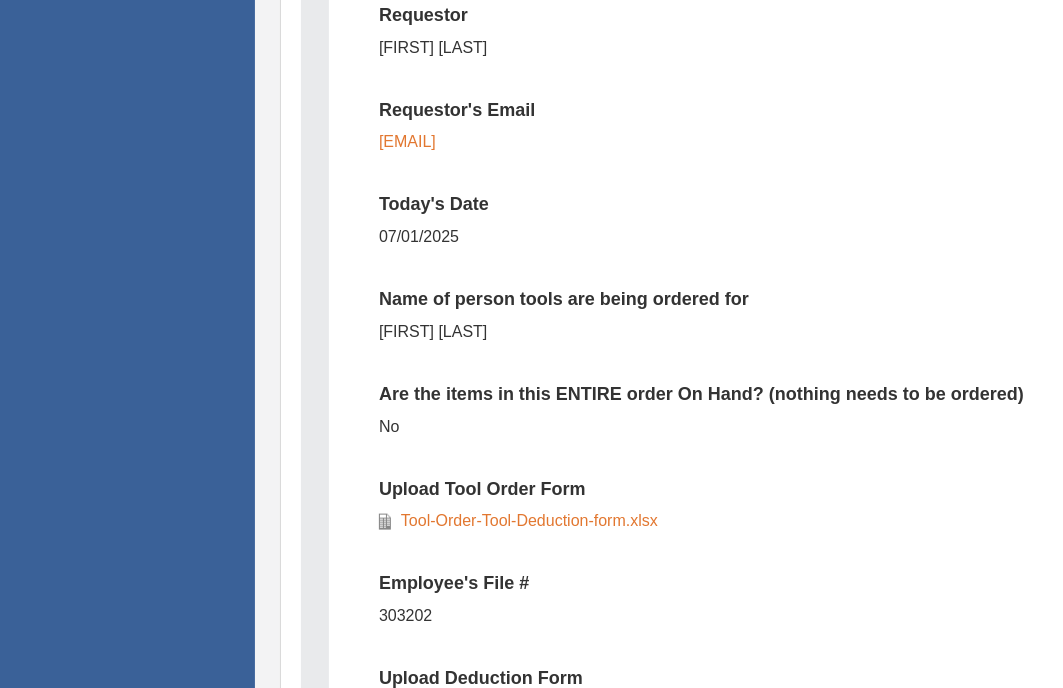 scroll, scrollTop: 777, scrollLeft: 0, axis: vertical 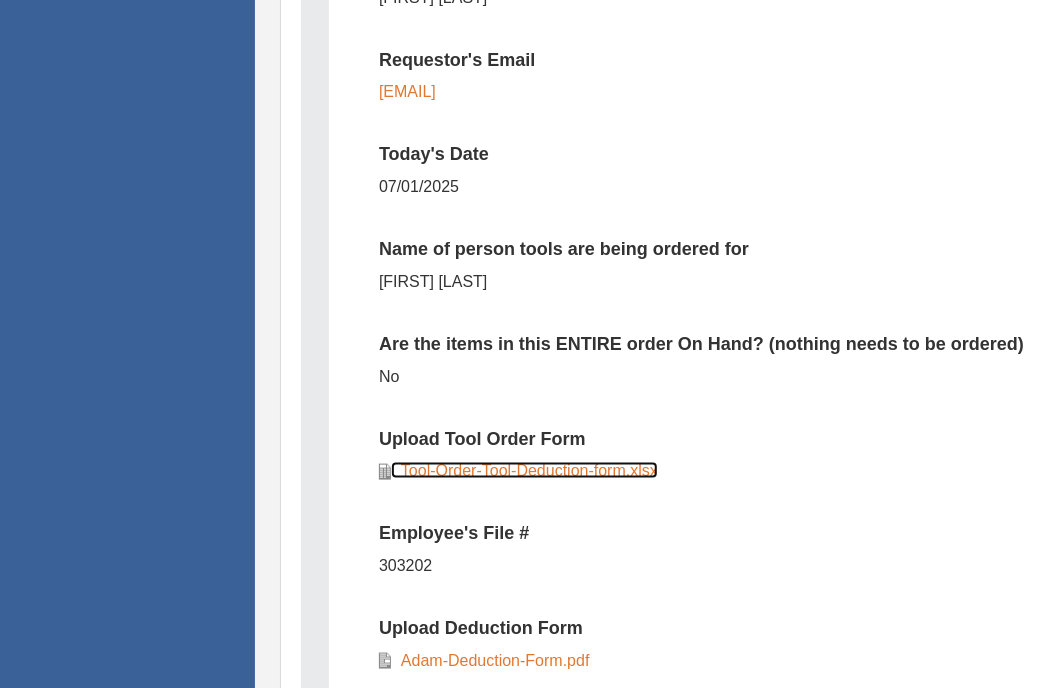 click on "Tool-Order-Tool-Deduction-form.xlsx" at bounding box center [524, 470] 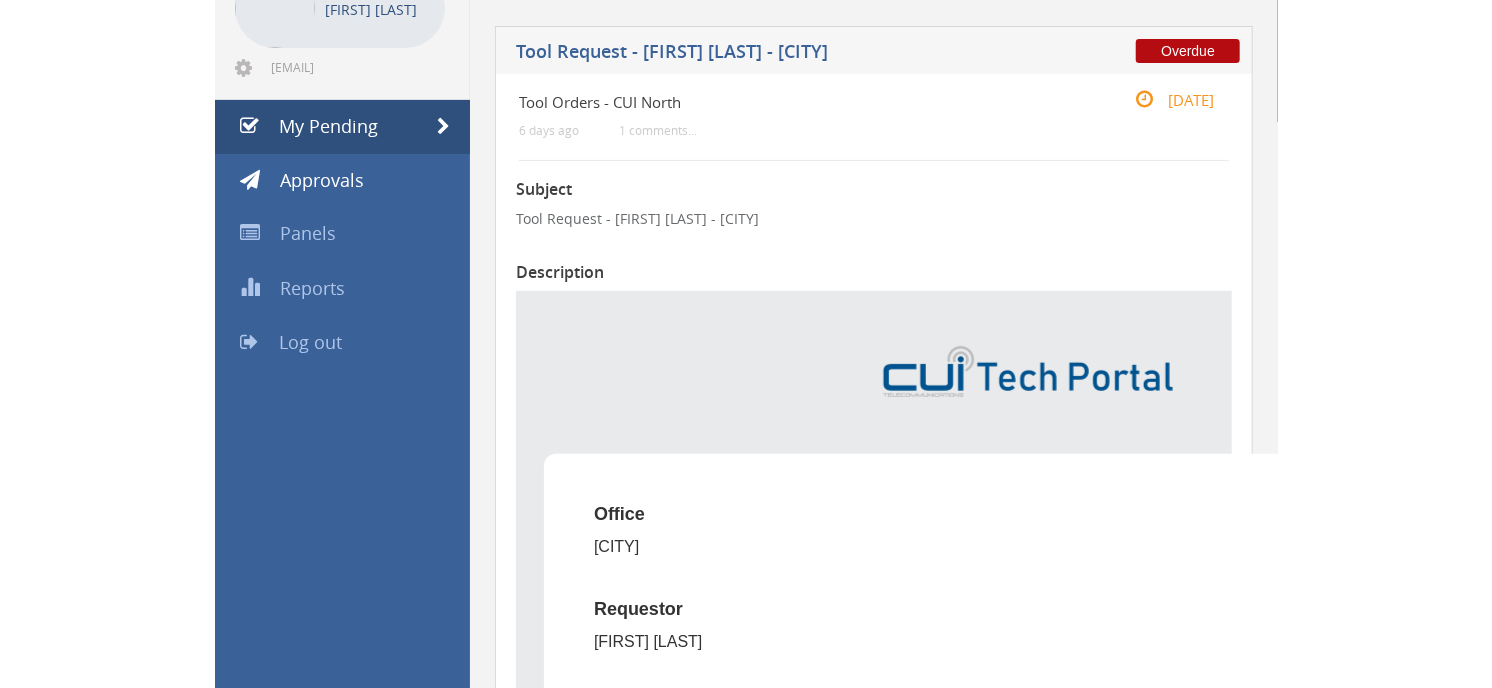 scroll, scrollTop: 0, scrollLeft: 0, axis: both 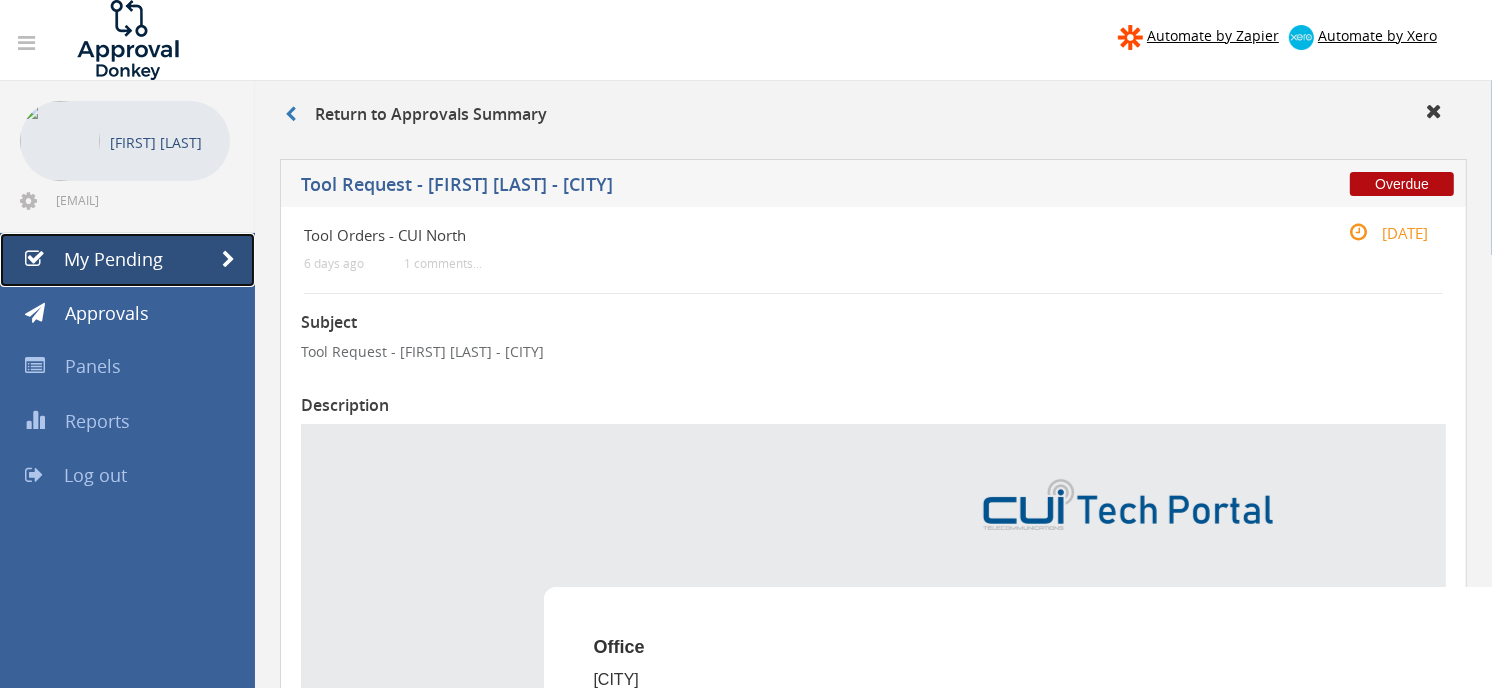 click on "My Pending" at bounding box center [113, 259] 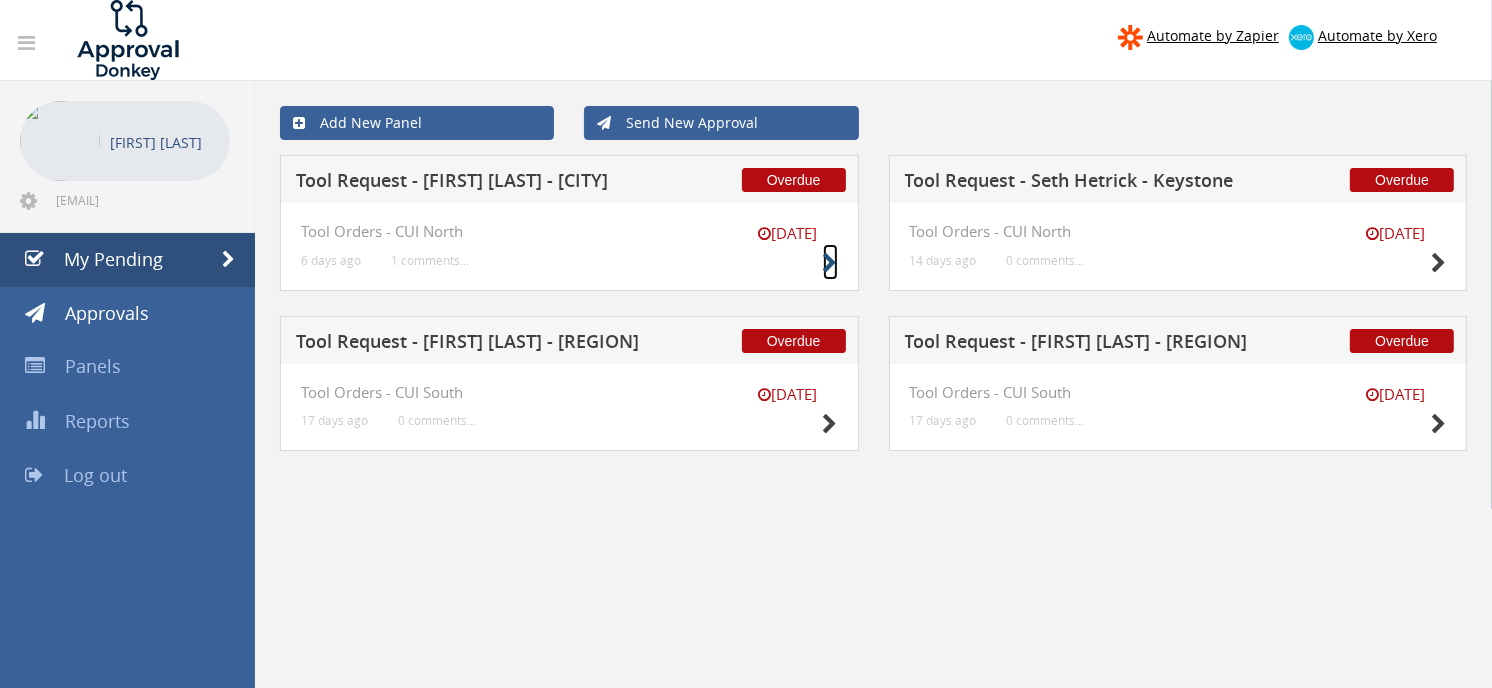 click at bounding box center (830, 263) 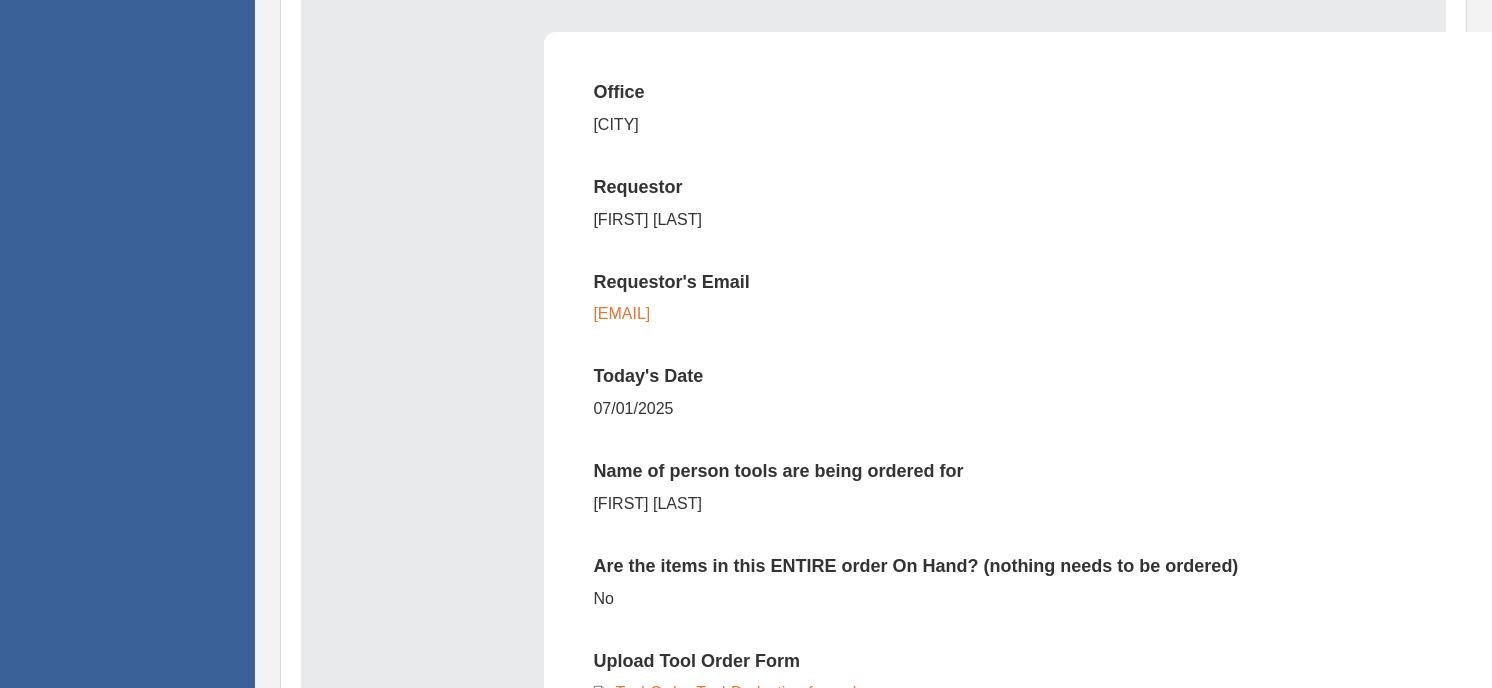 drag, startPoint x: 808, startPoint y: 231, endPoint x: 843, endPoint y: 185, distance: 57.801384 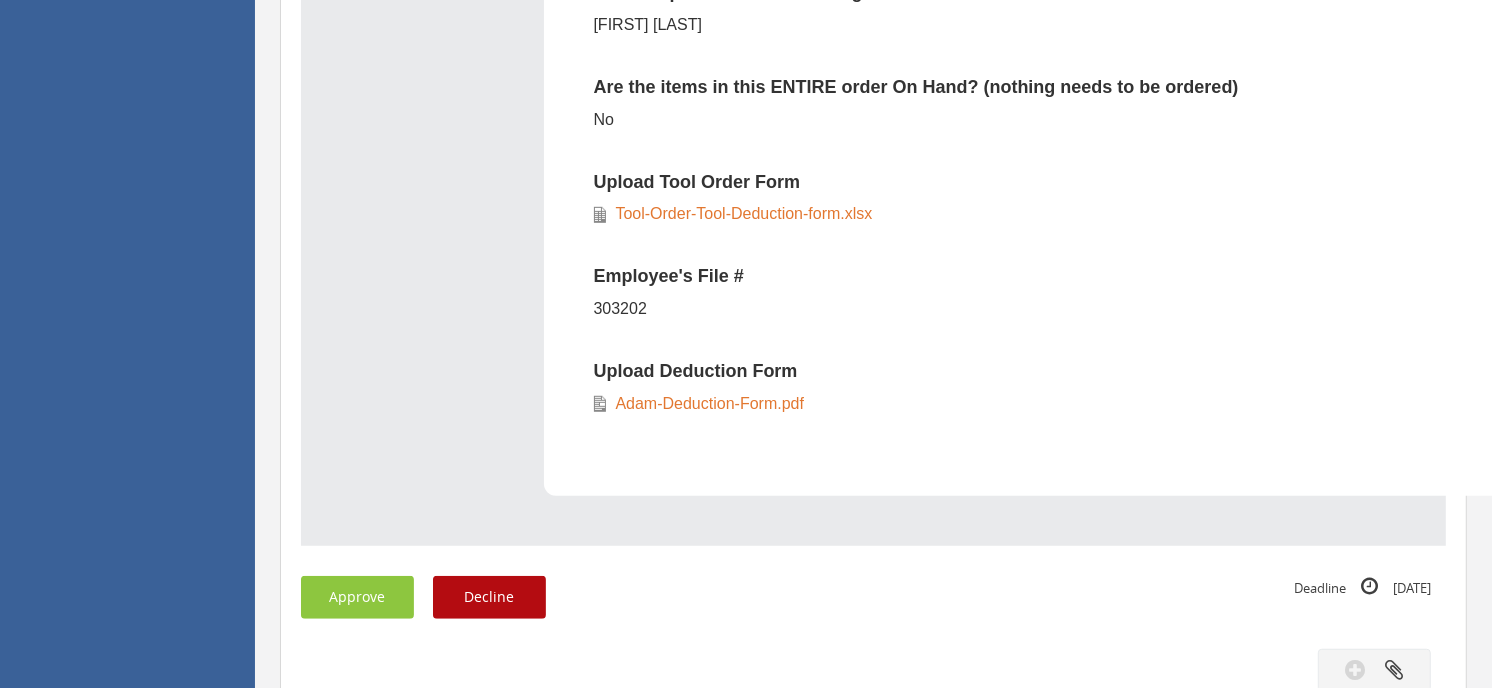 scroll, scrollTop: 1367, scrollLeft: 0, axis: vertical 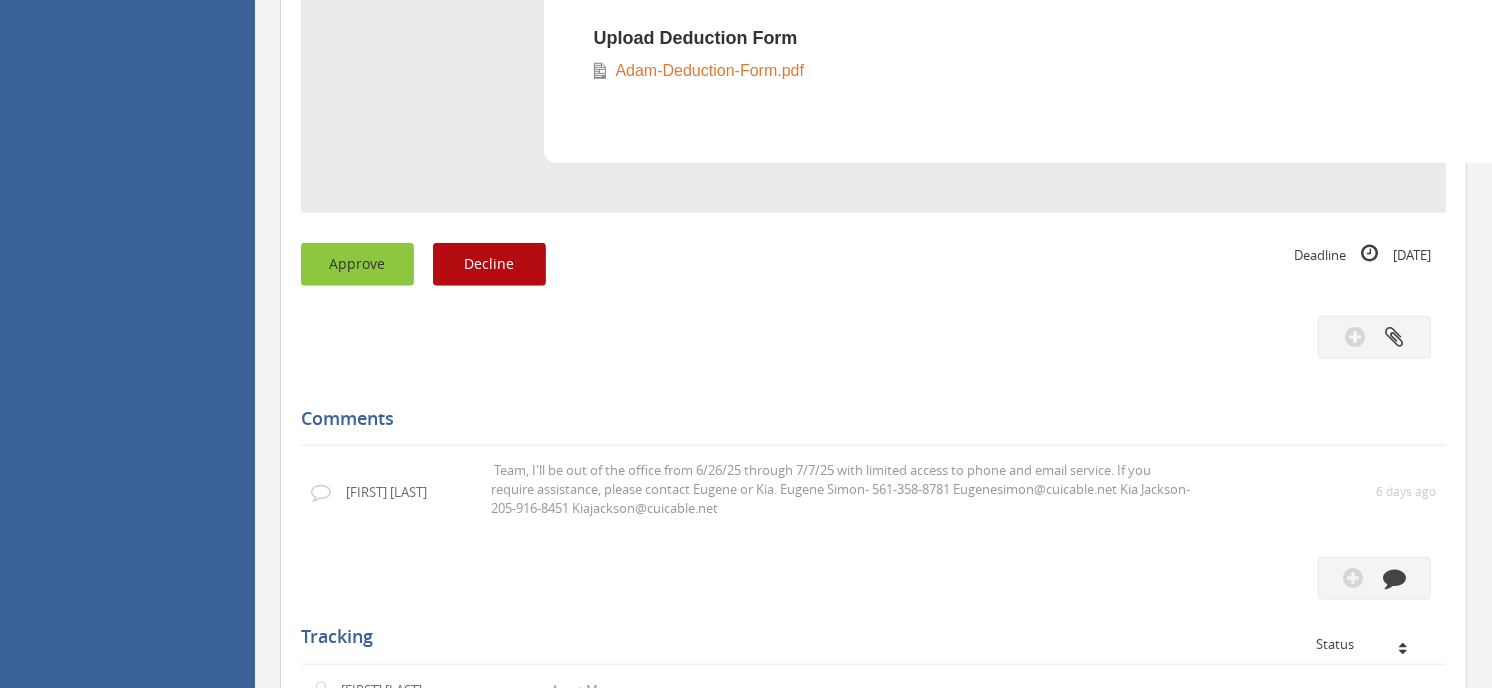 click on "Approve" at bounding box center (357, 264) 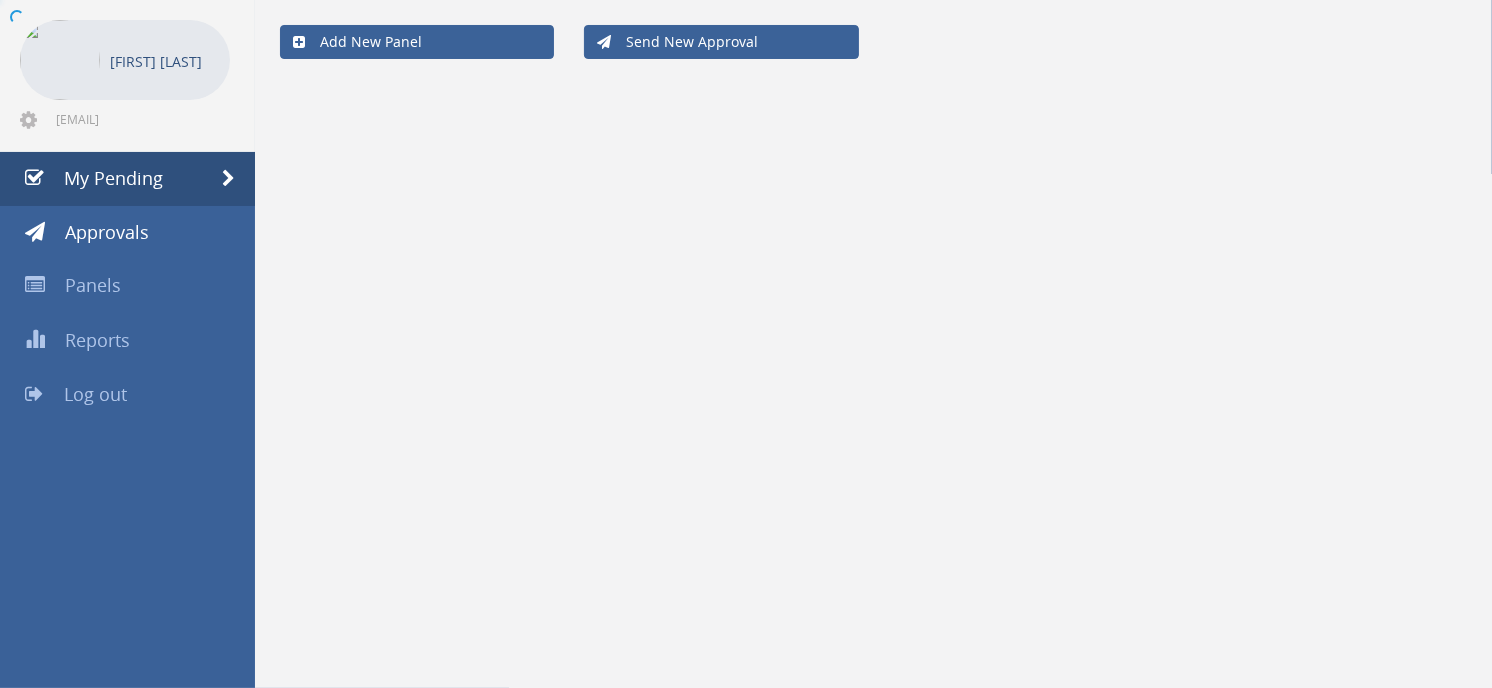 scroll, scrollTop: 80, scrollLeft: 0, axis: vertical 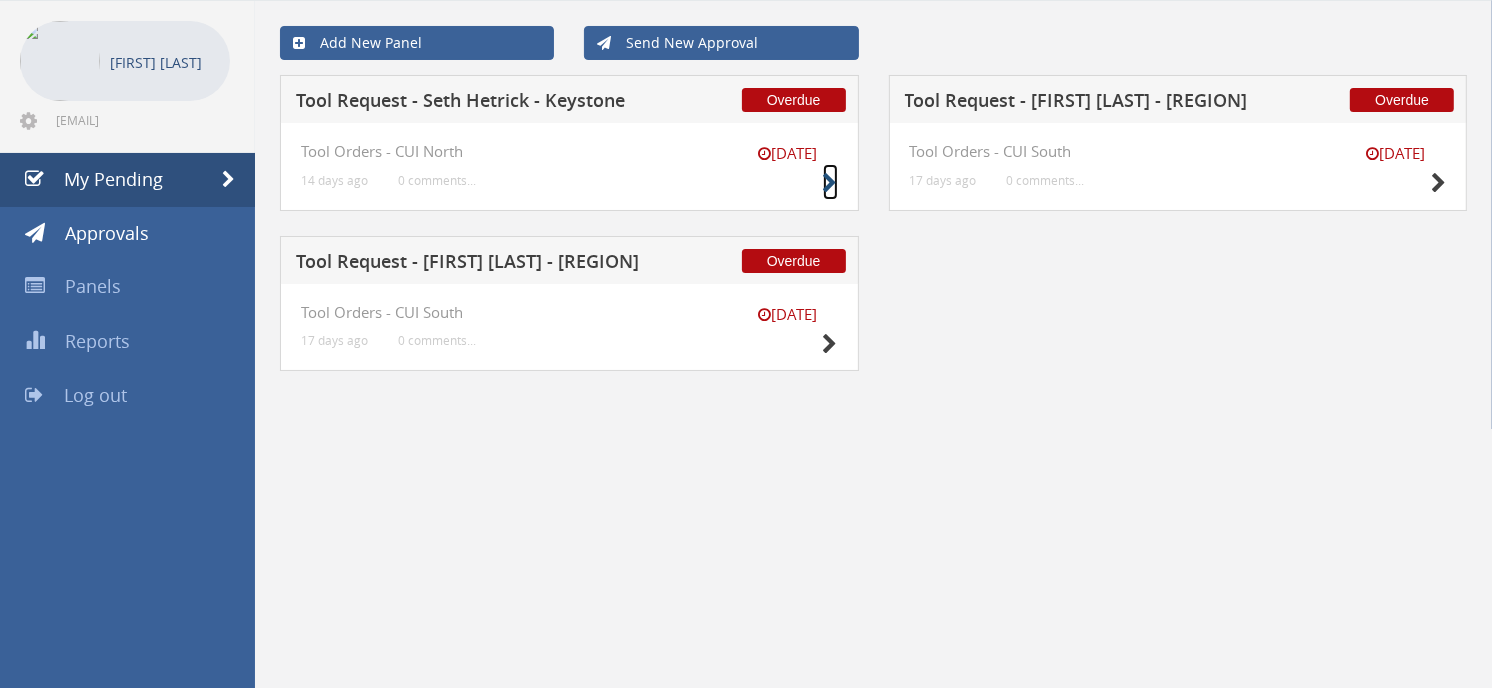 click at bounding box center [830, 183] 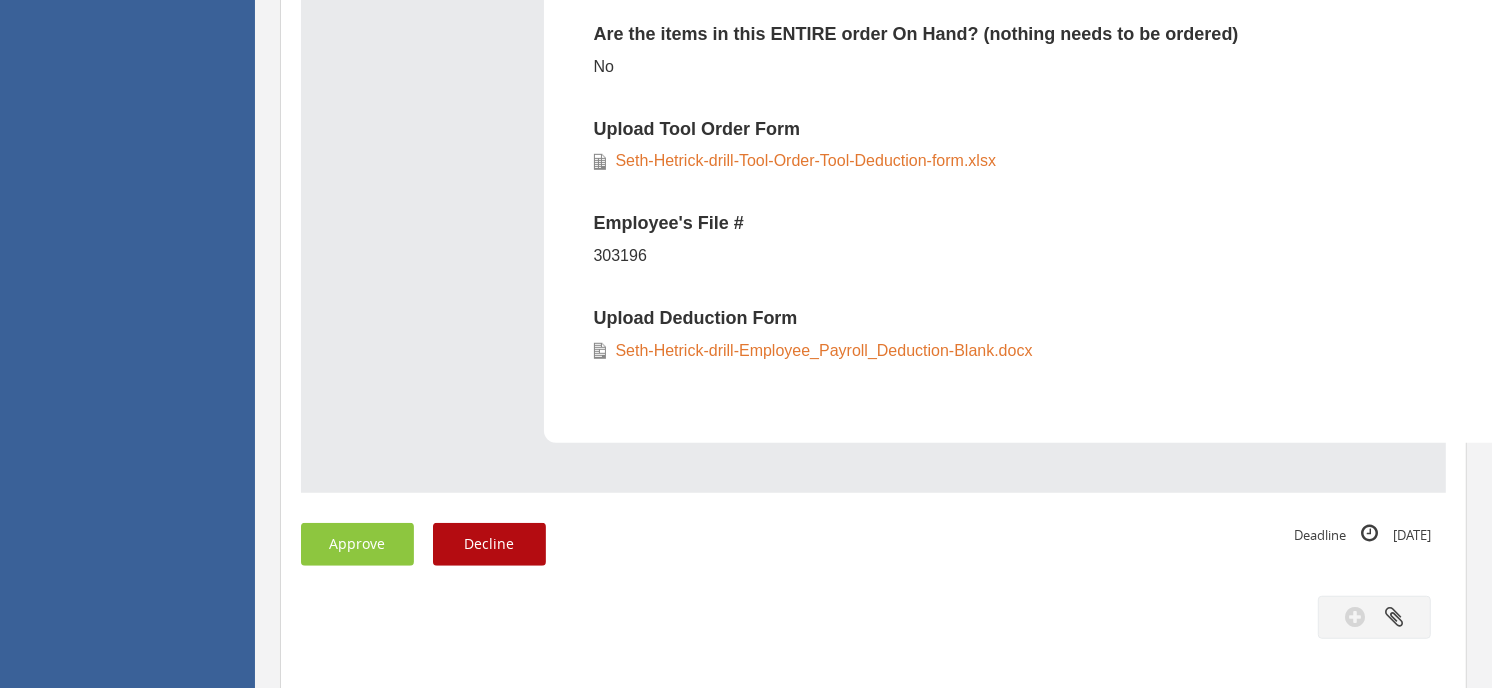 scroll, scrollTop: 1080, scrollLeft: 0, axis: vertical 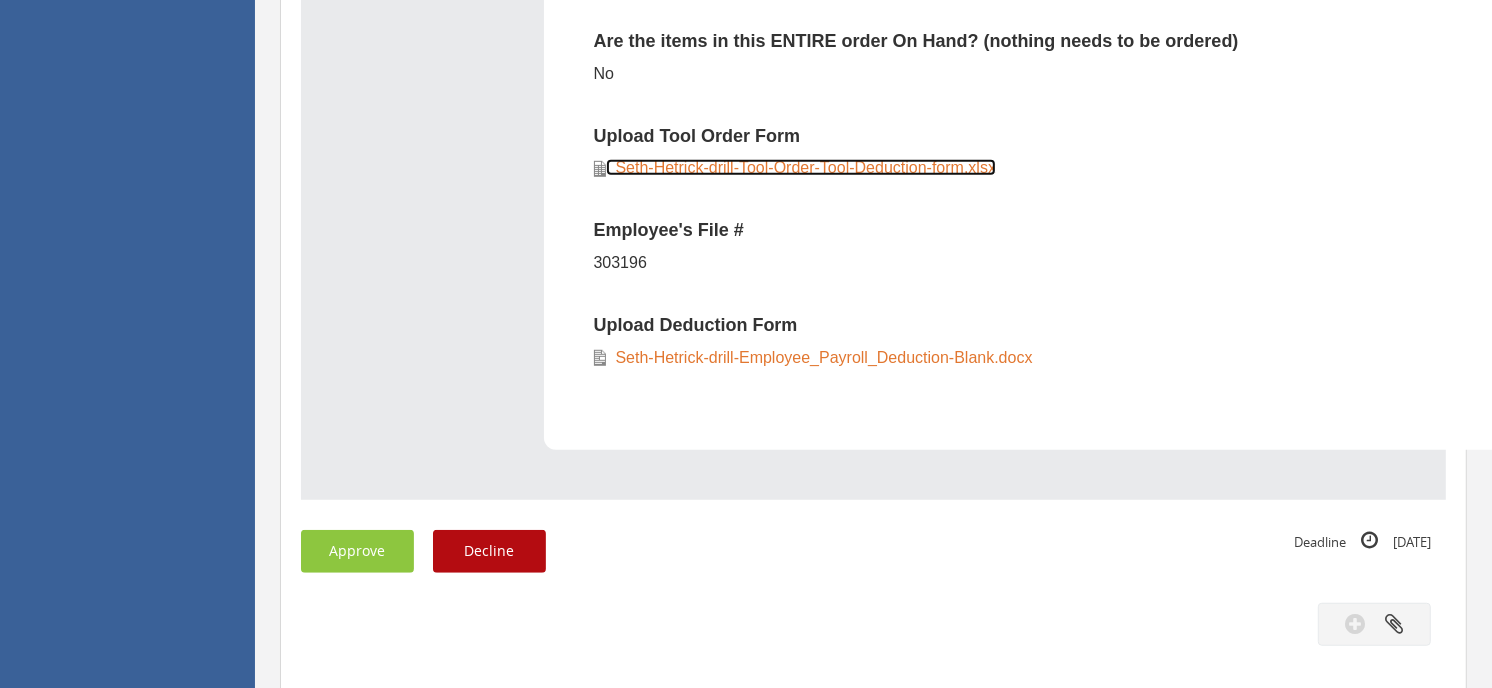 click on "Seth-Hetrick-drill-Tool-Order-Tool-Deduction-form.xlsx" at bounding box center [801, 167] 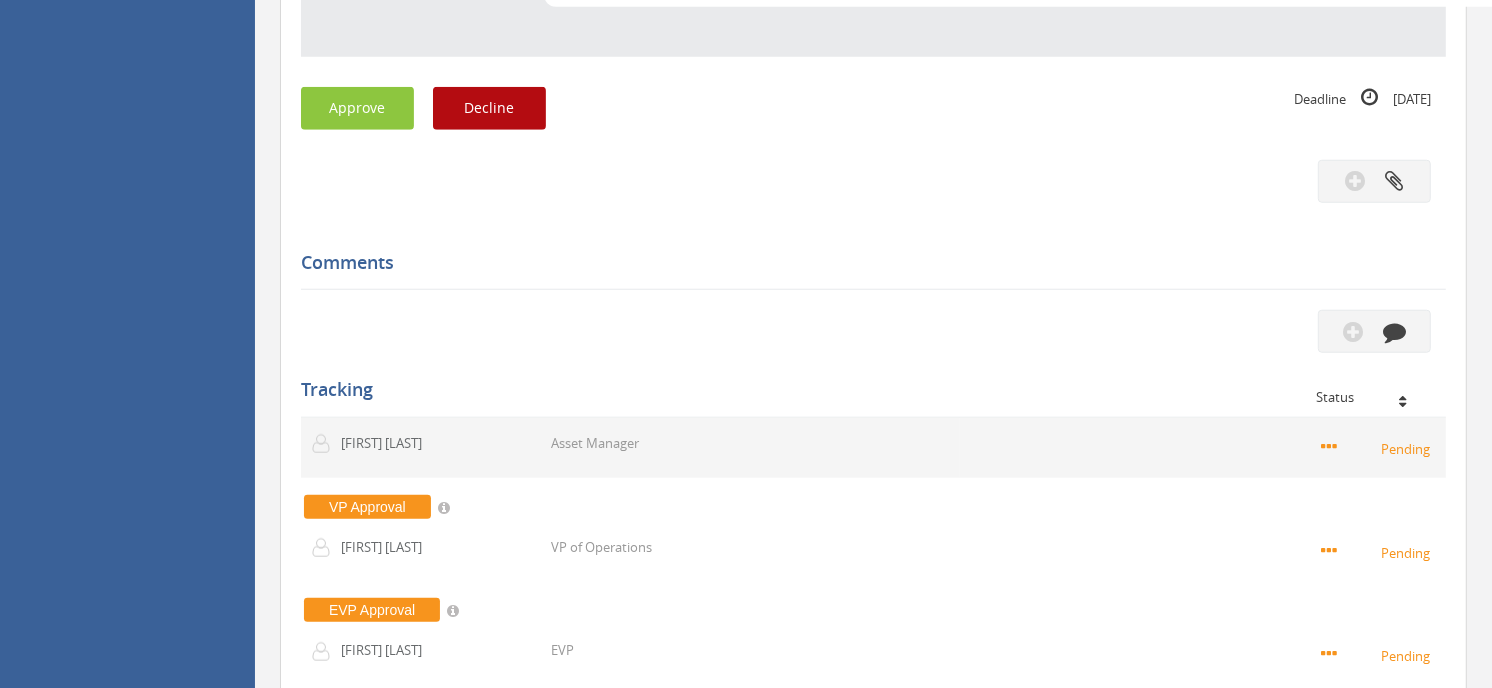 scroll, scrollTop: 1524, scrollLeft: 0, axis: vertical 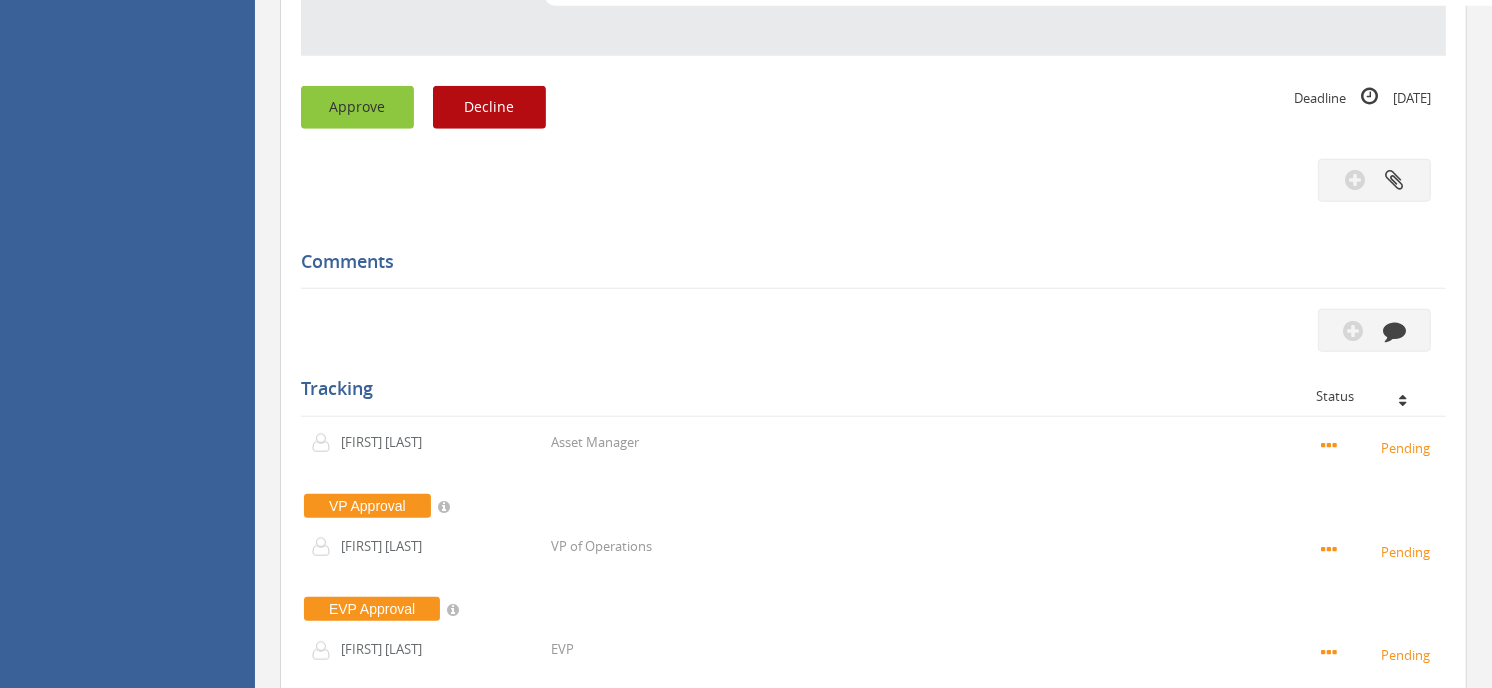 click on "Subject
Tool Request - [FIRST] [LAST] - [REGION]
Description
Office
[REGION]
Requestor
[FIRST] [LAST]
Requestor's Email
[EMAIL]
Today's Date
[DATE]
Name of person tools are being ordered for
[FIRST] [LAST]
Are the items in this ENTIRE order On Hand? (nothing needs to be ordered)
No
Upload Tool Order Form
[FIRST]-[LAST]-drill-Tool-Order-Tool-Deduction-form.xlsx
Employee's File #
[NUMBER]
Upload Deduction Form
[FIRST]-[LAST]-drill-Employee_Payroll_Deduction-Blank.docx
Sent from  techops" at bounding box center [873, -125] 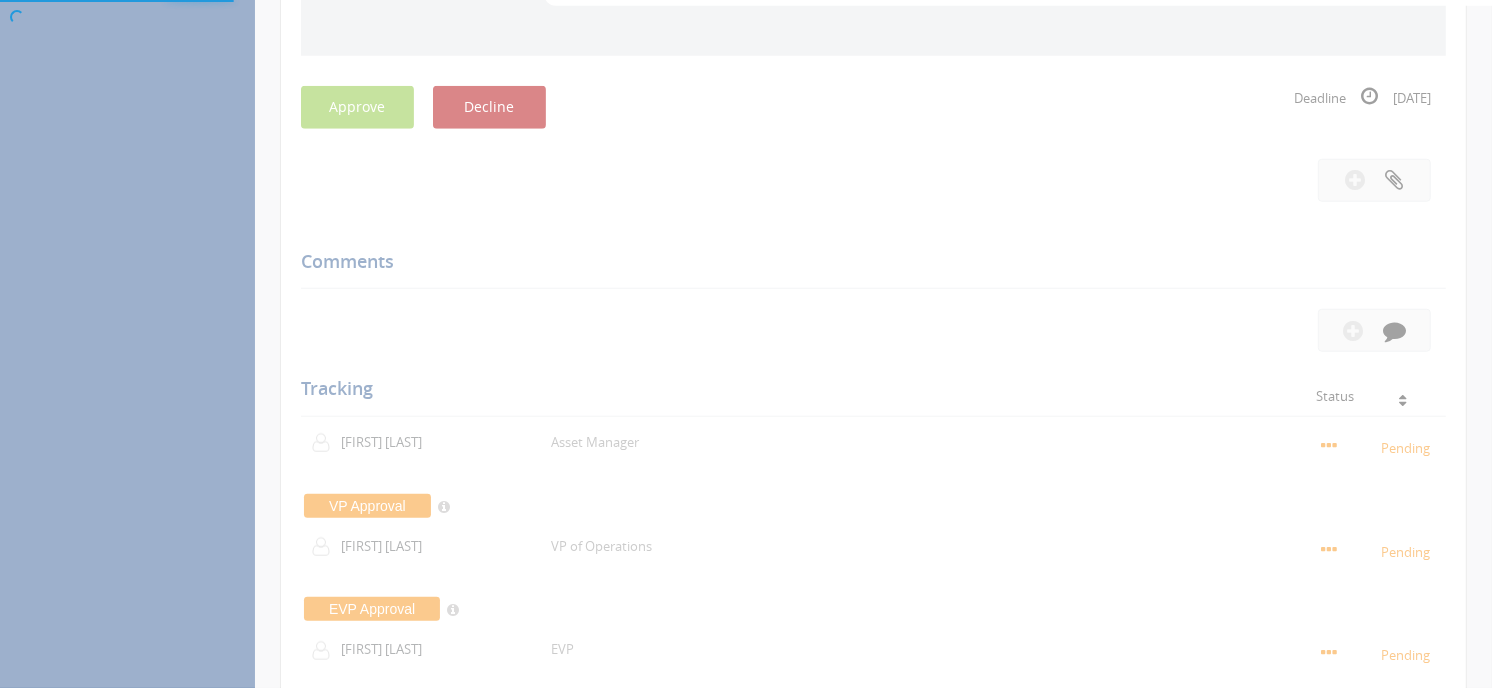 scroll, scrollTop: 80, scrollLeft: 0, axis: vertical 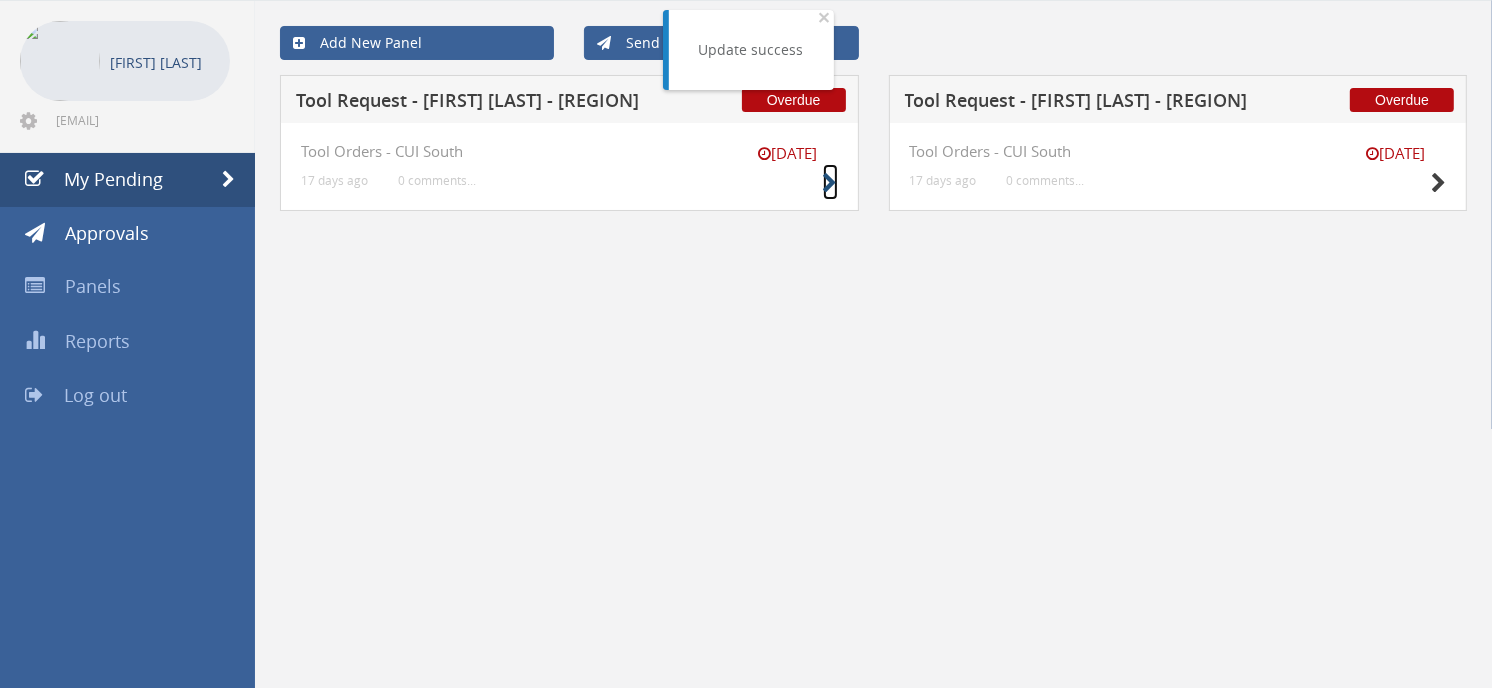 click at bounding box center (830, 183) 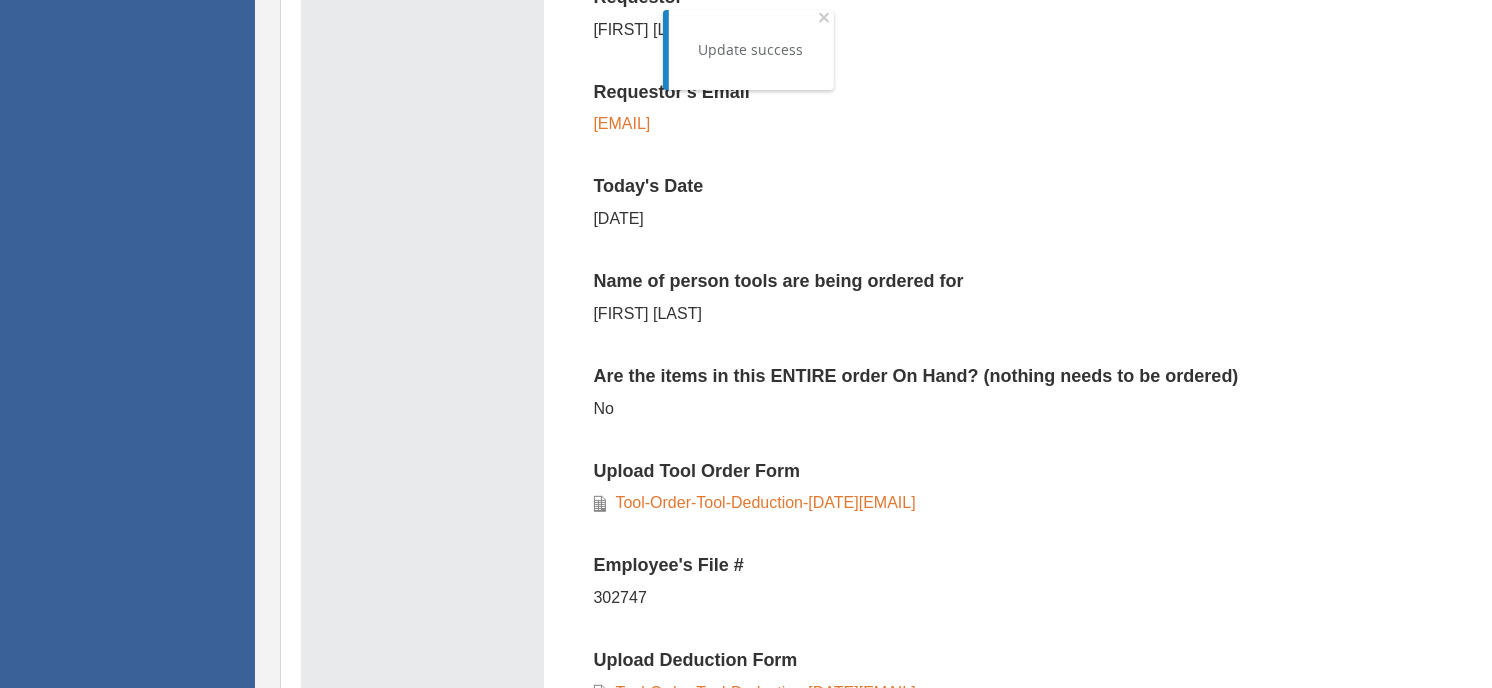 scroll, scrollTop: 746, scrollLeft: 0, axis: vertical 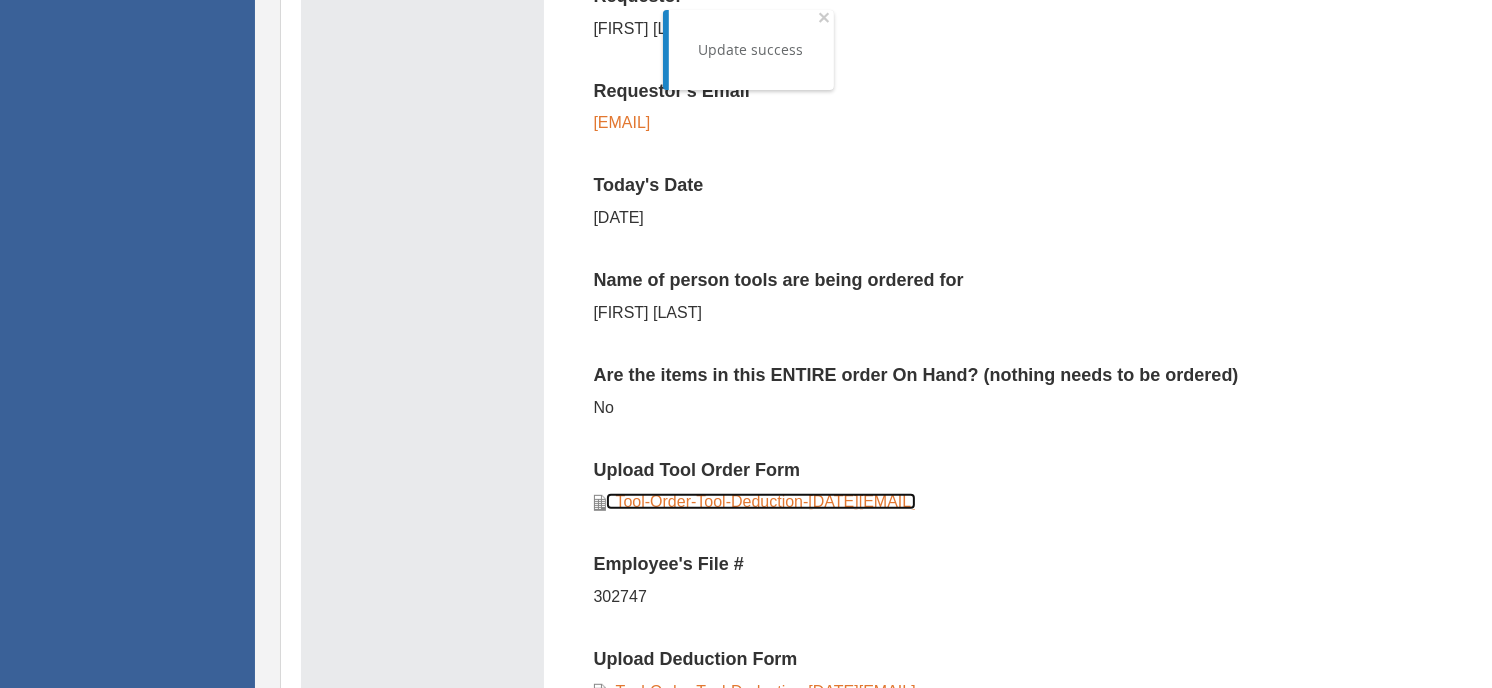 click on "Tool-Order-Tool-Deduction-[DATE][EMAIL]" at bounding box center (761, 501) 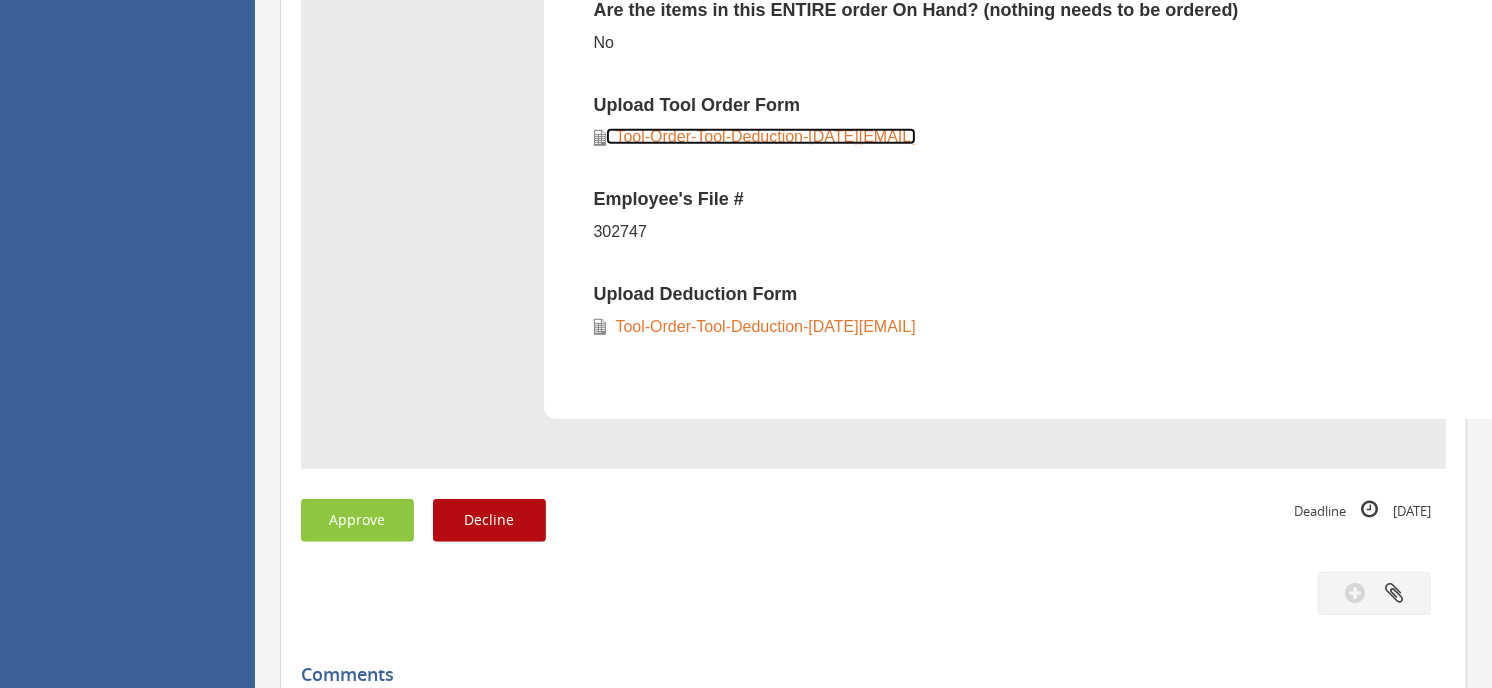 scroll, scrollTop: 1333, scrollLeft: 0, axis: vertical 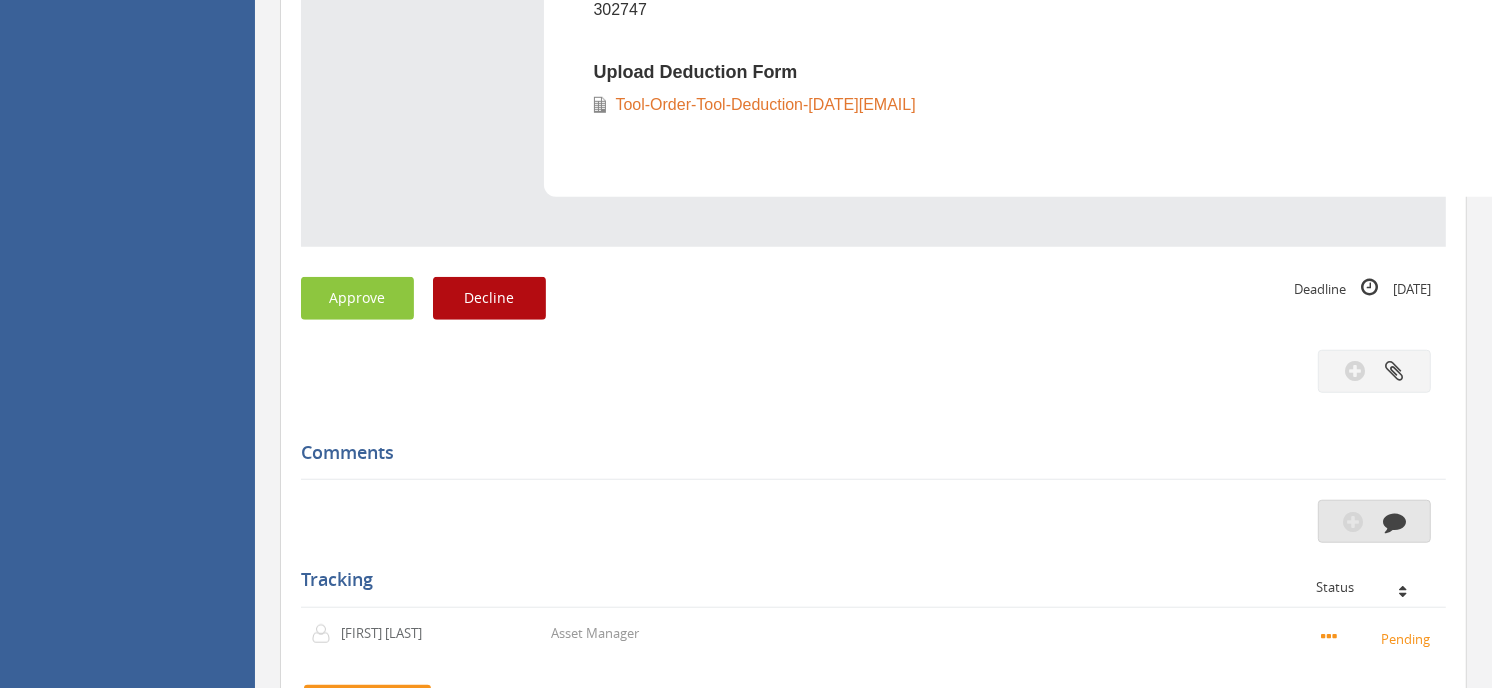 click at bounding box center (1394, 521) 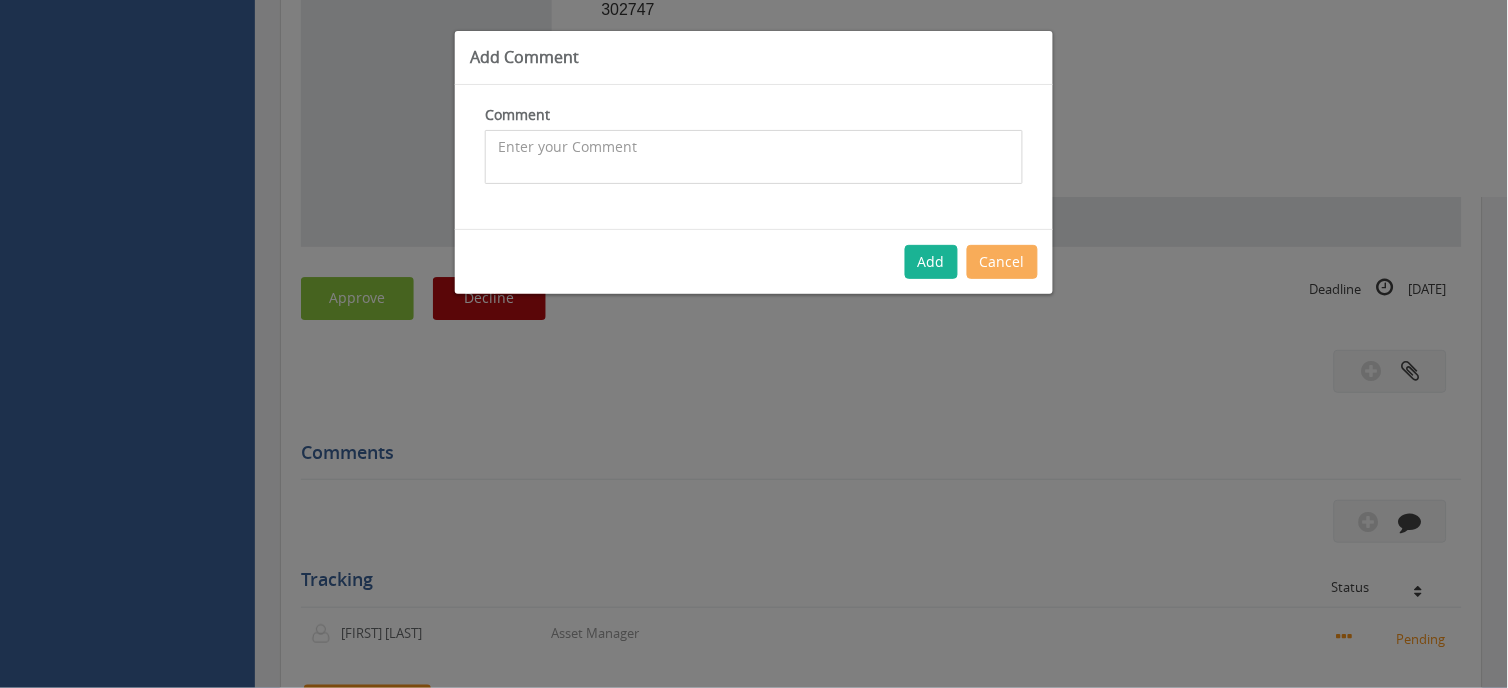 click at bounding box center [754, 157] 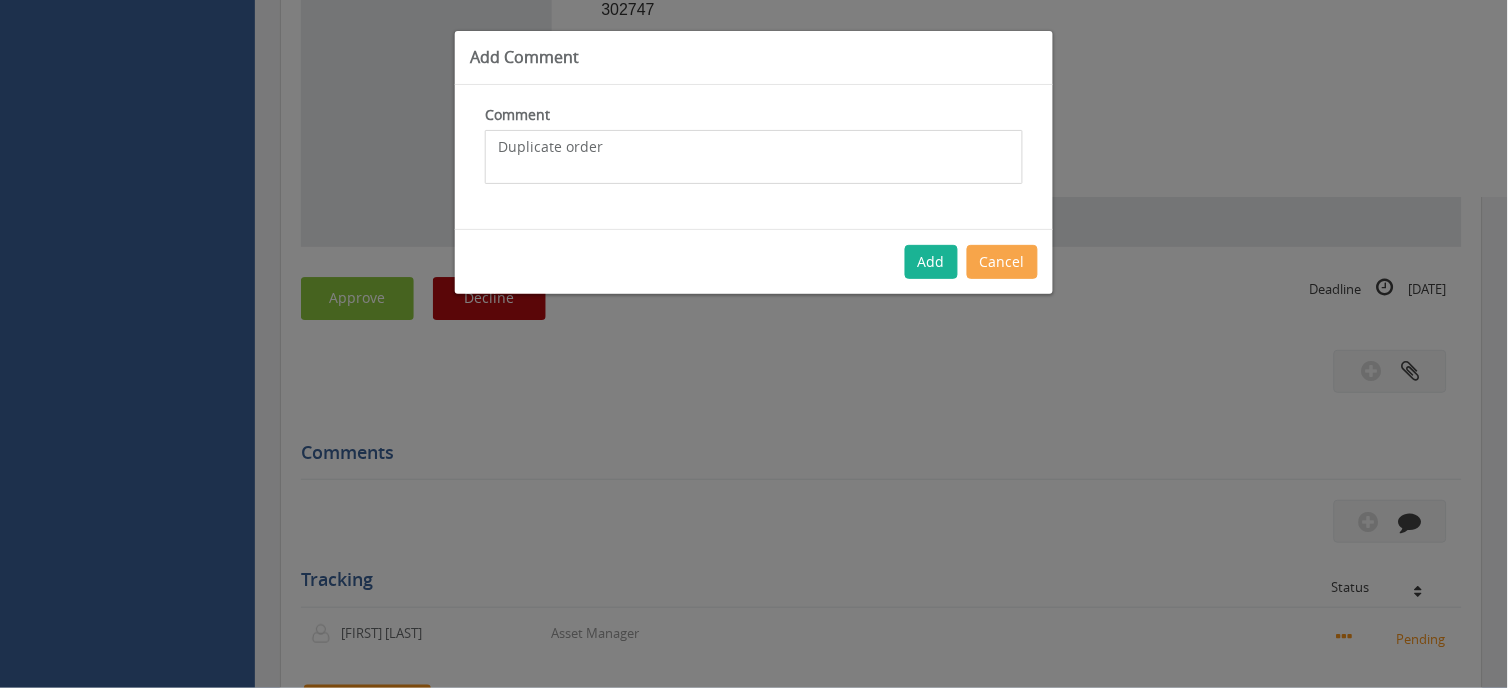 type on "Duplicate order" 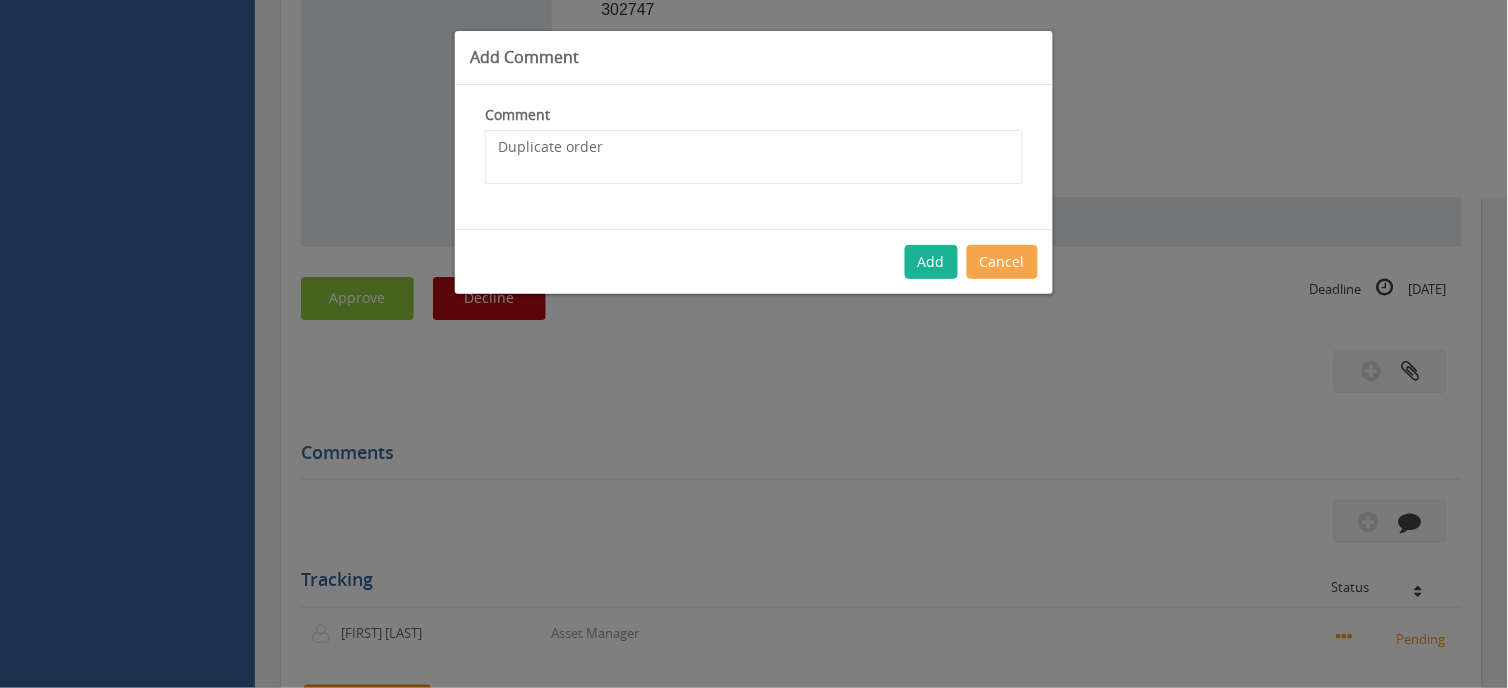 click on "Cancel" at bounding box center [1002, 262] 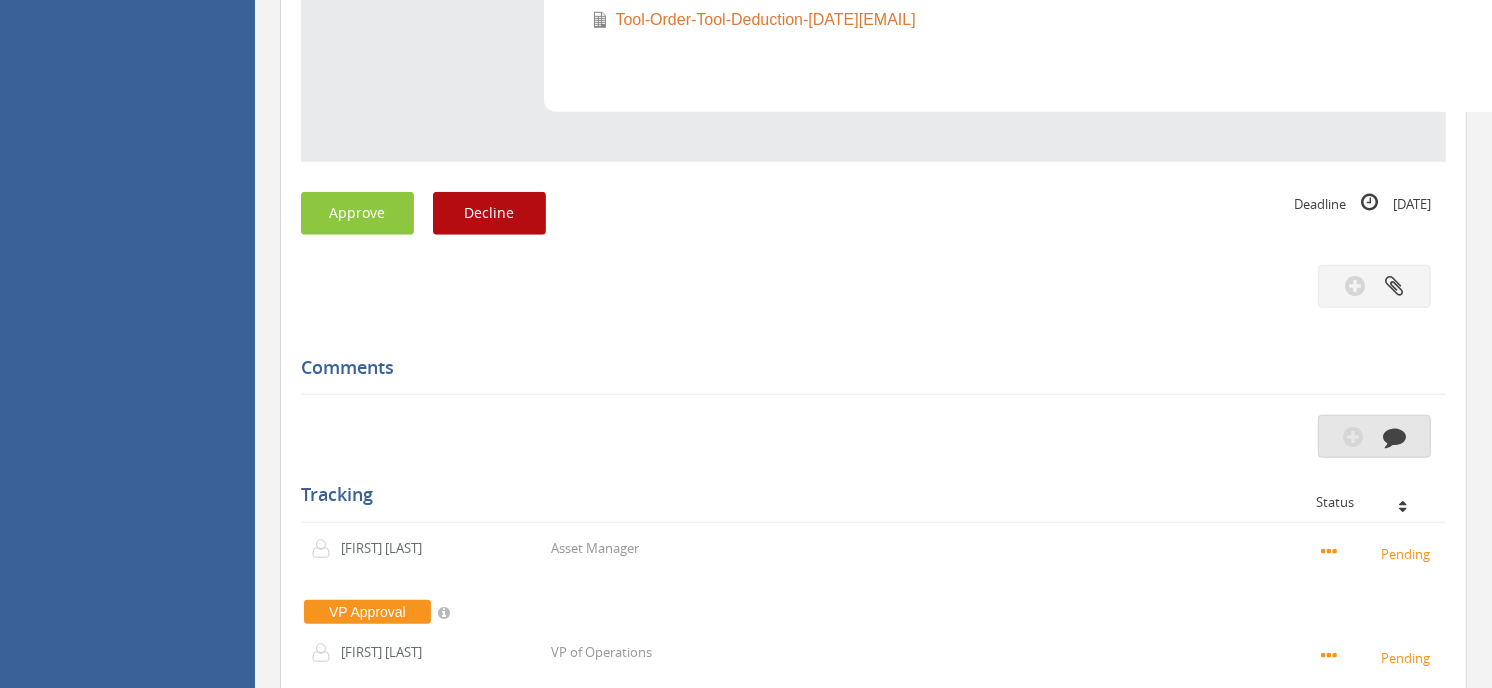scroll, scrollTop: 1346, scrollLeft: 0, axis: vertical 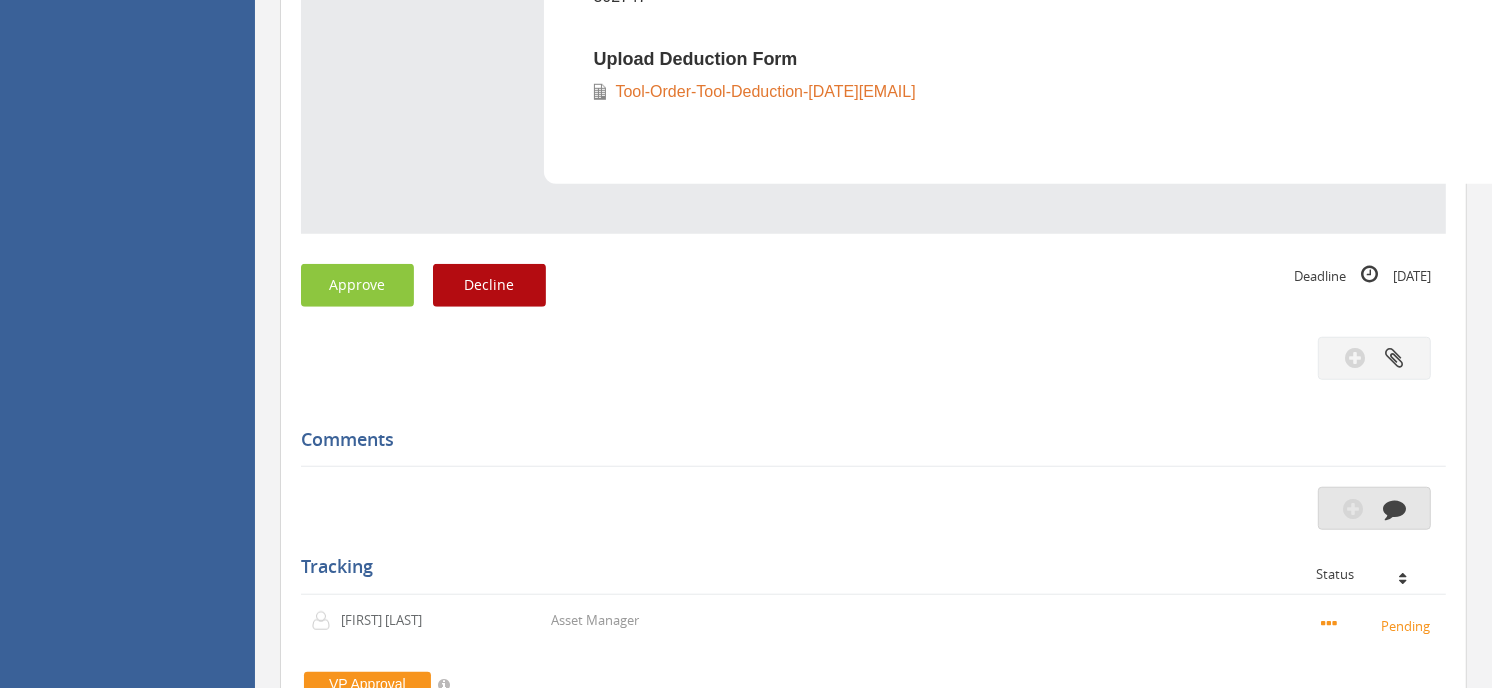 click at bounding box center (1394, 508) 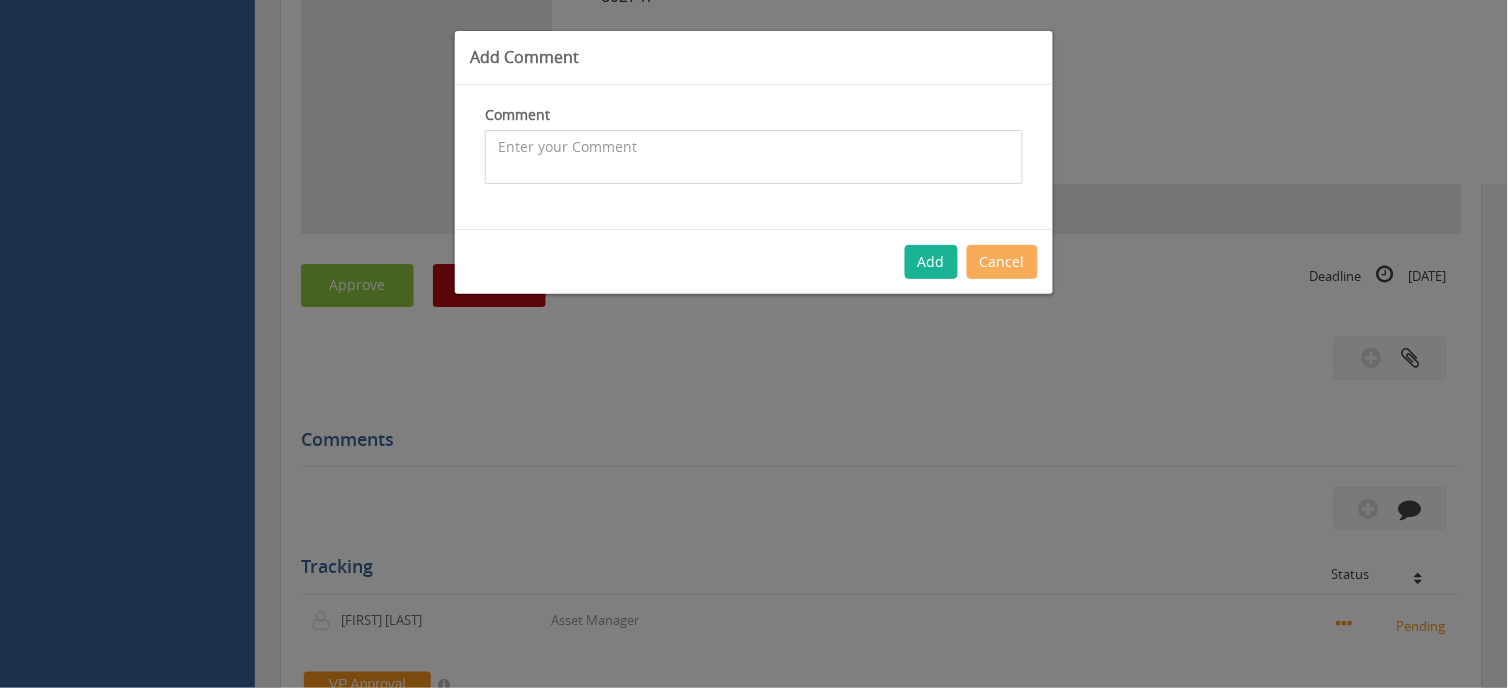 click at bounding box center (754, 157) 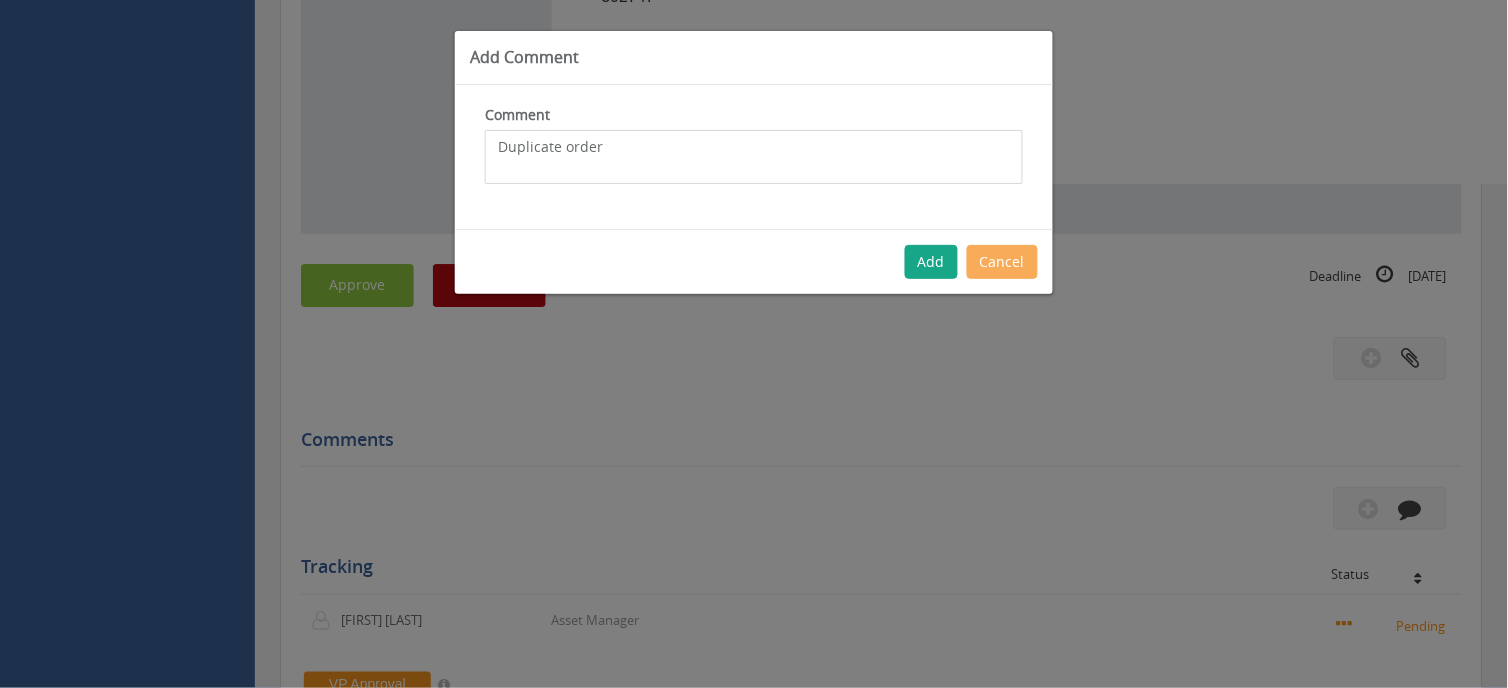 type on "Duplicate order" 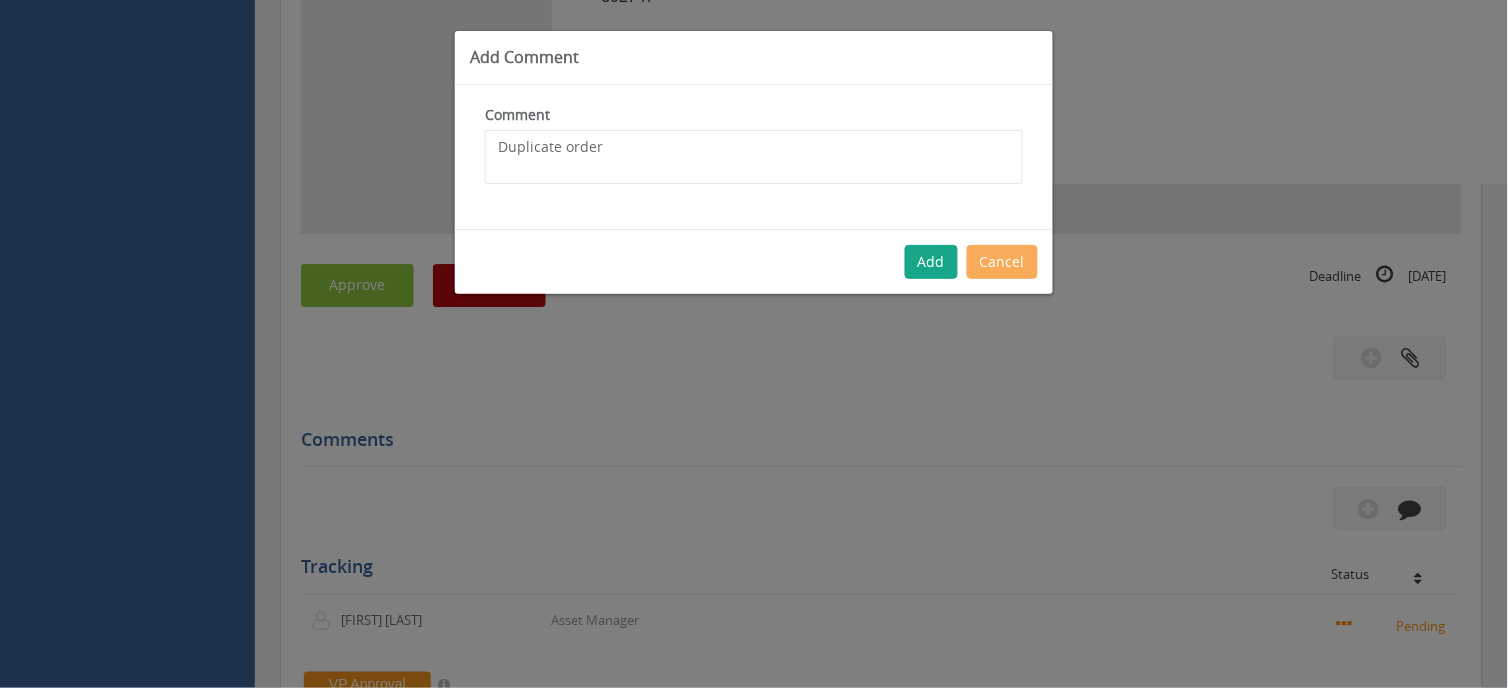 click on "Add" at bounding box center [931, 262] 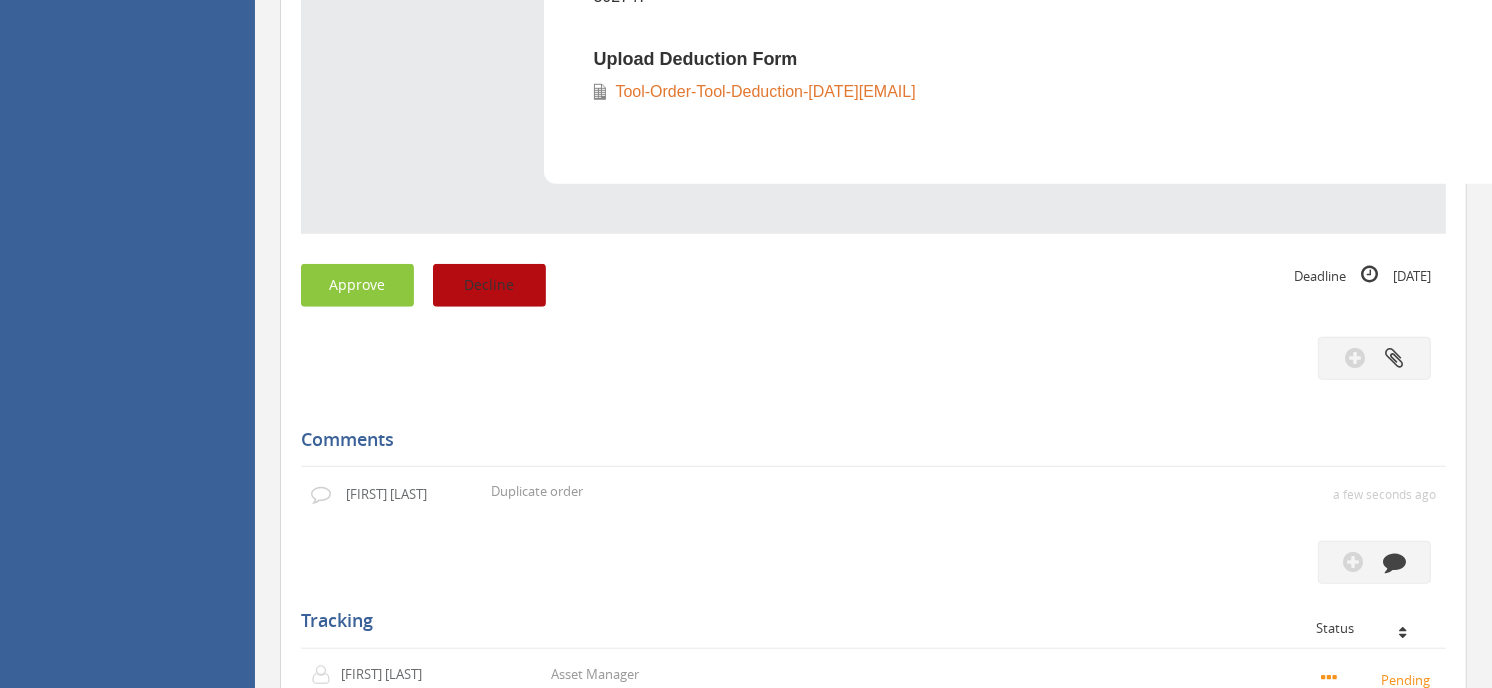 click on "Decline" at bounding box center [489, 285] 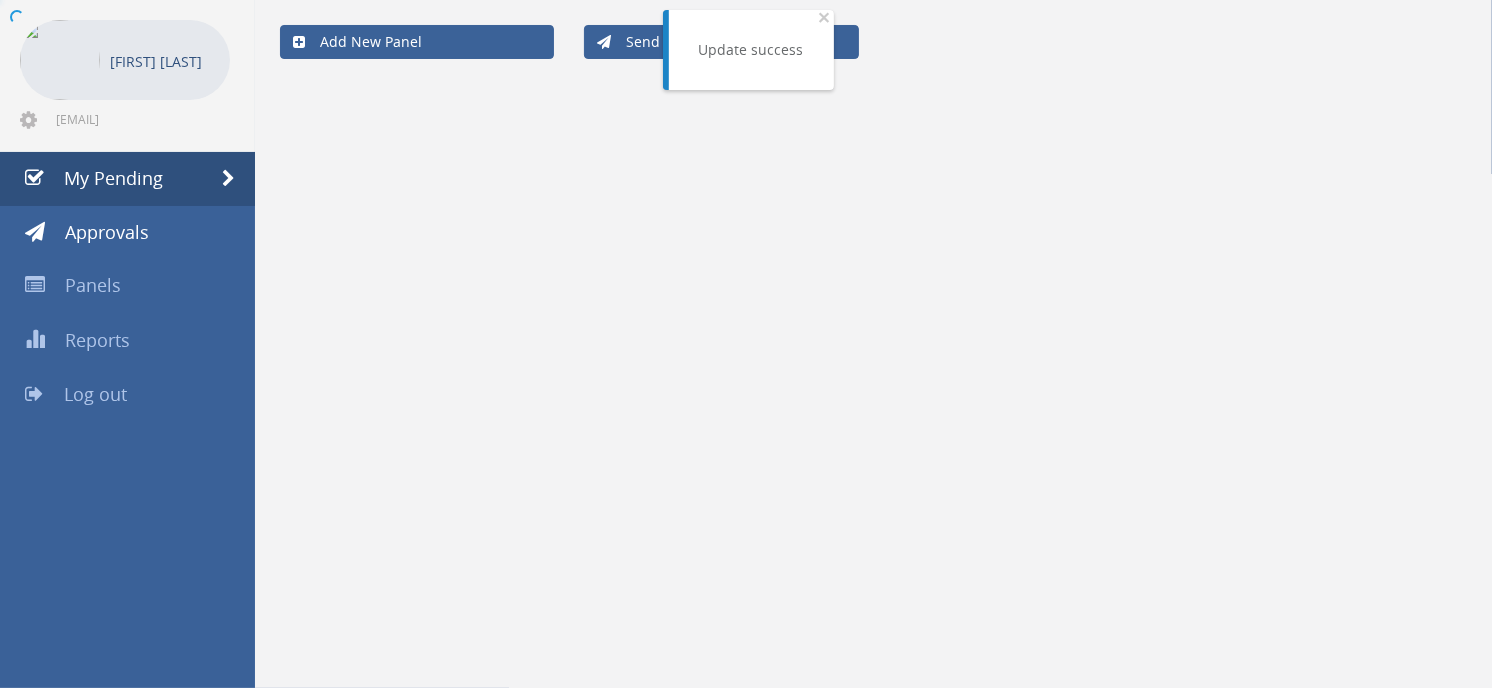 scroll, scrollTop: 80, scrollLeft: 0, axis: vertical 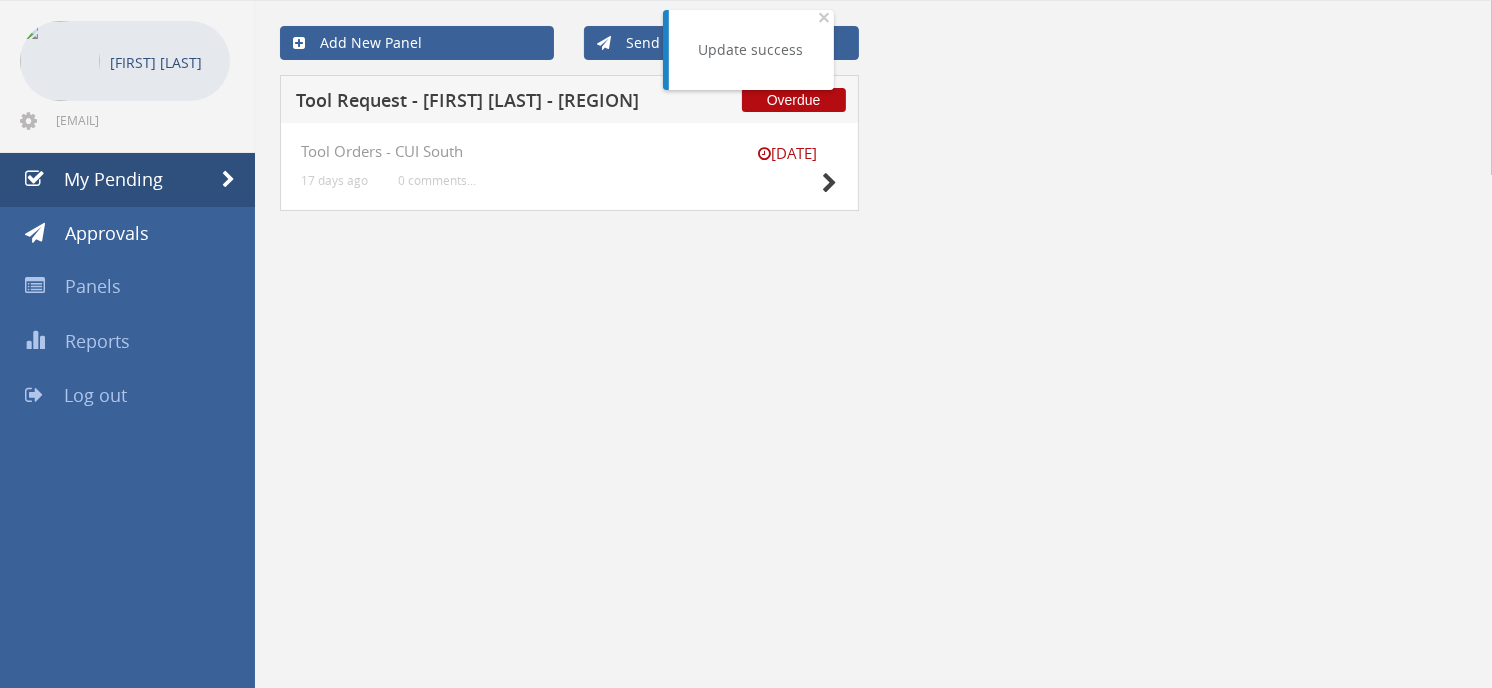 click on "[DATE]
Tool Orders - CUI South
17 days ago 0 comments..." at bounding box center [569, 166] 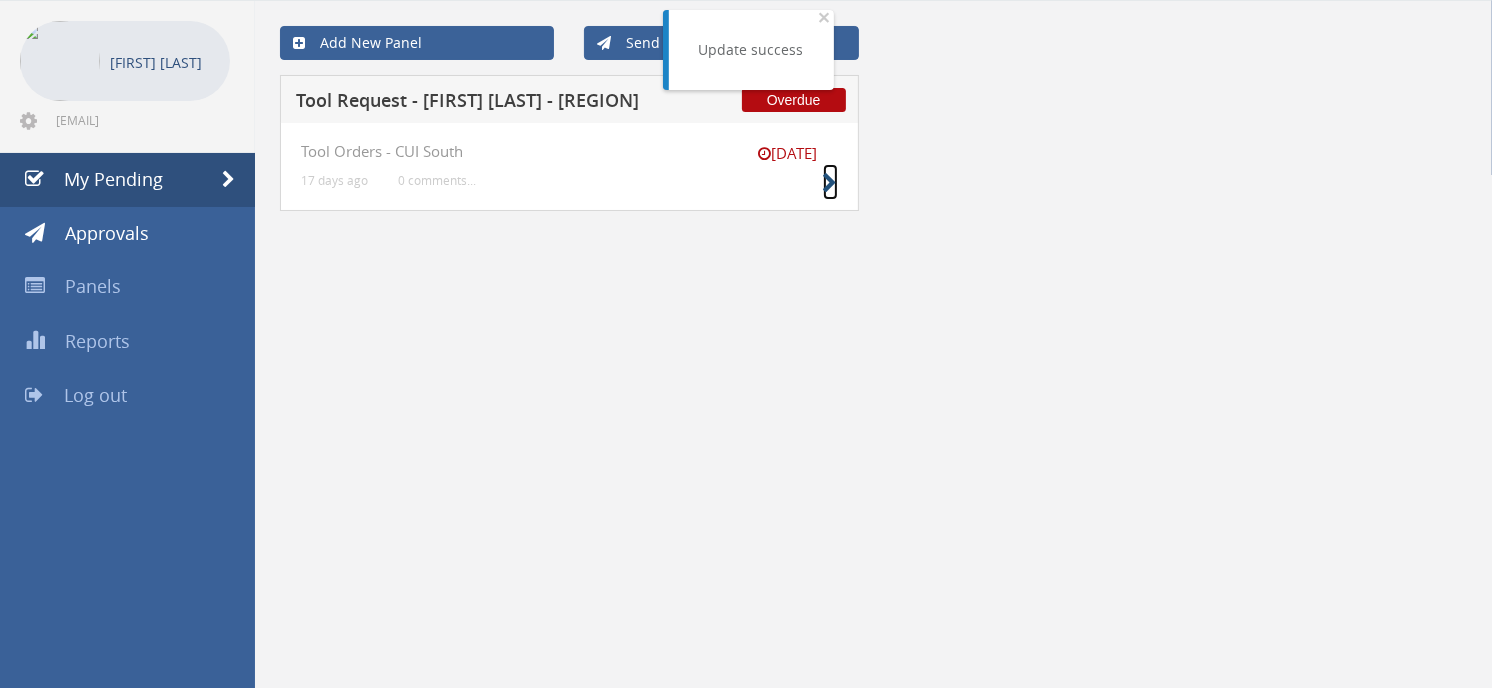 click at bounding box center (830, 183) 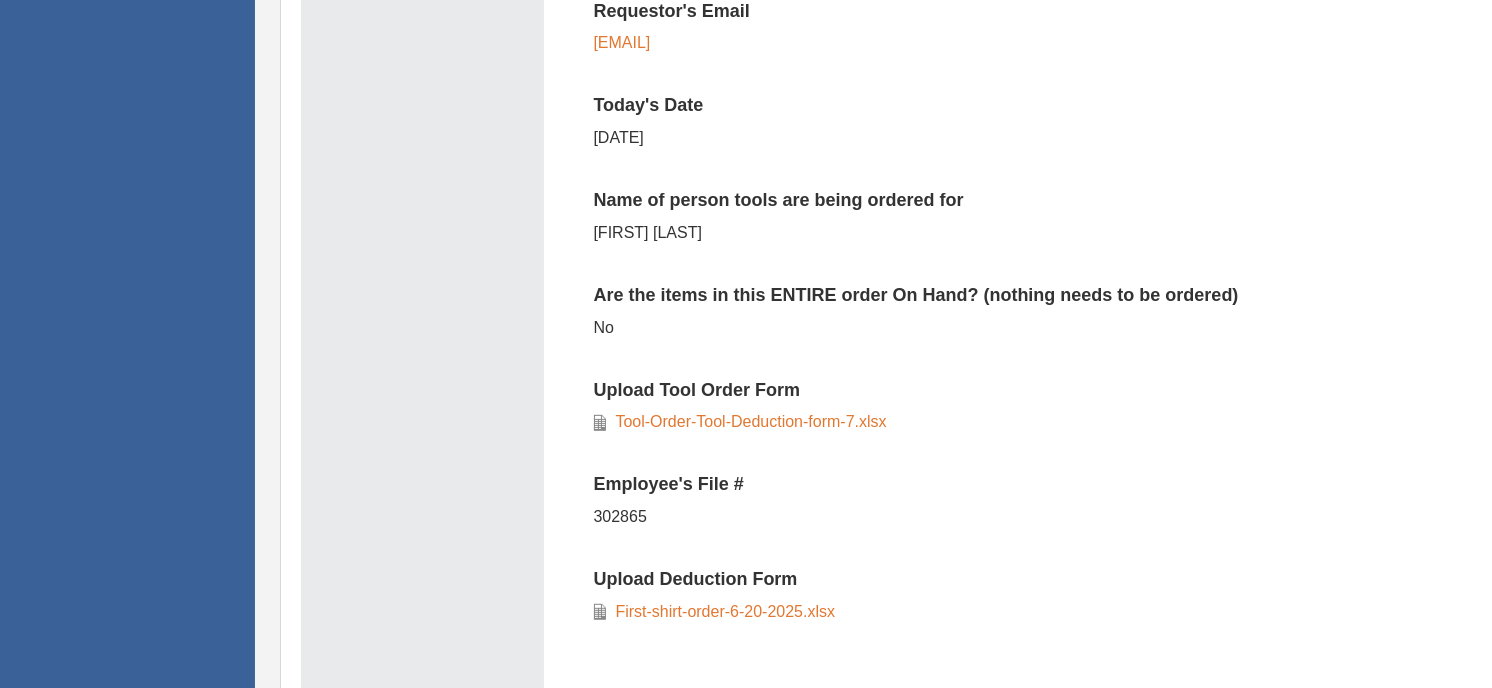 scroll, scrollTop: 857, scrollLeft: 0, axis: vertical 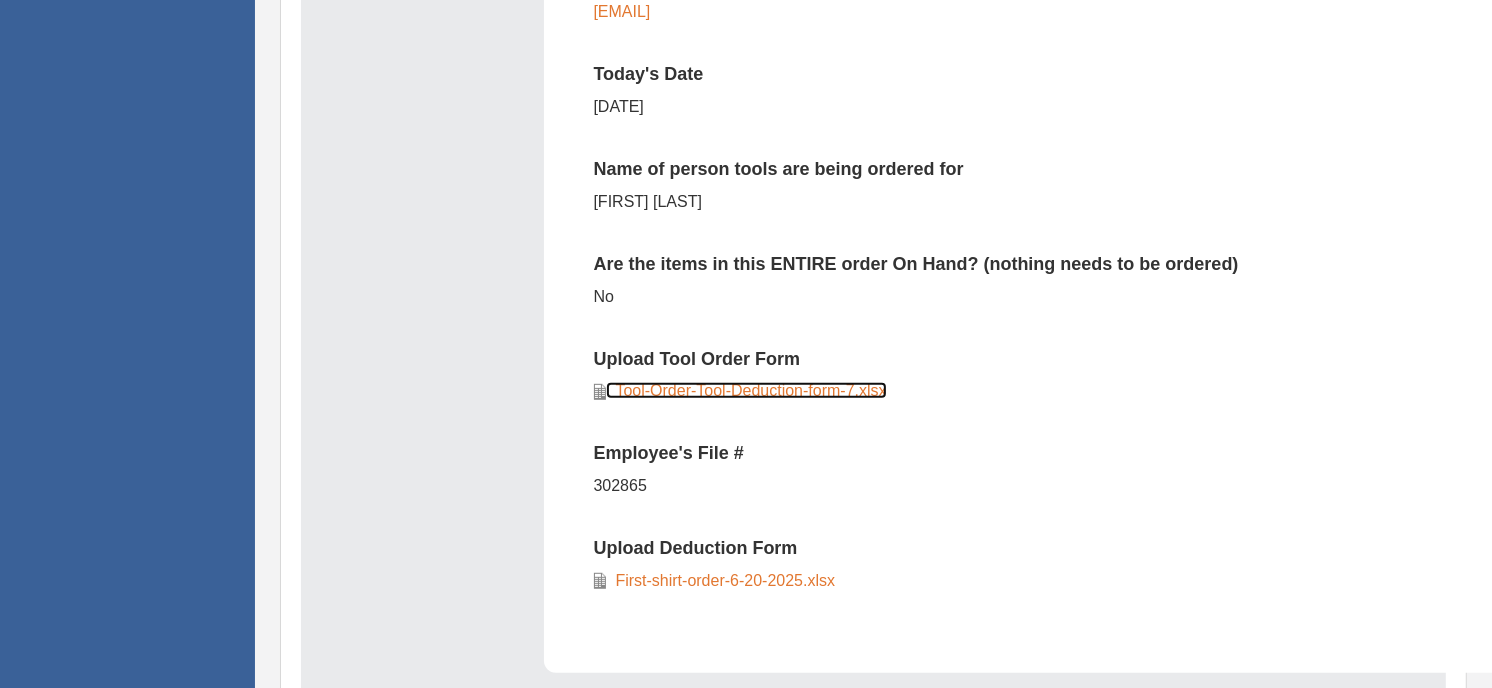 click on "Tool-Order-Tool-Deduction-form-7.xlsx" at bounding box center [746, 390] 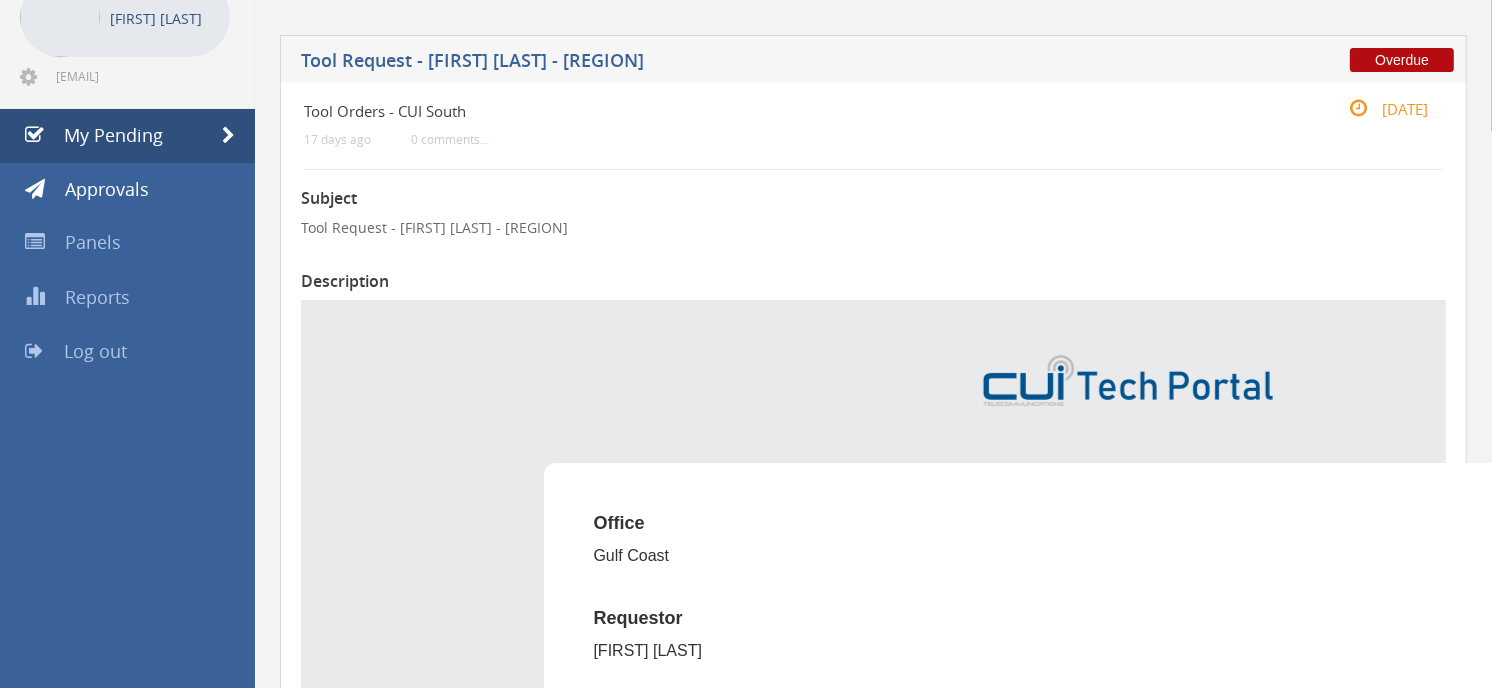 scroll, scrollTop: 0, scrollLeft: 0, axis: both 